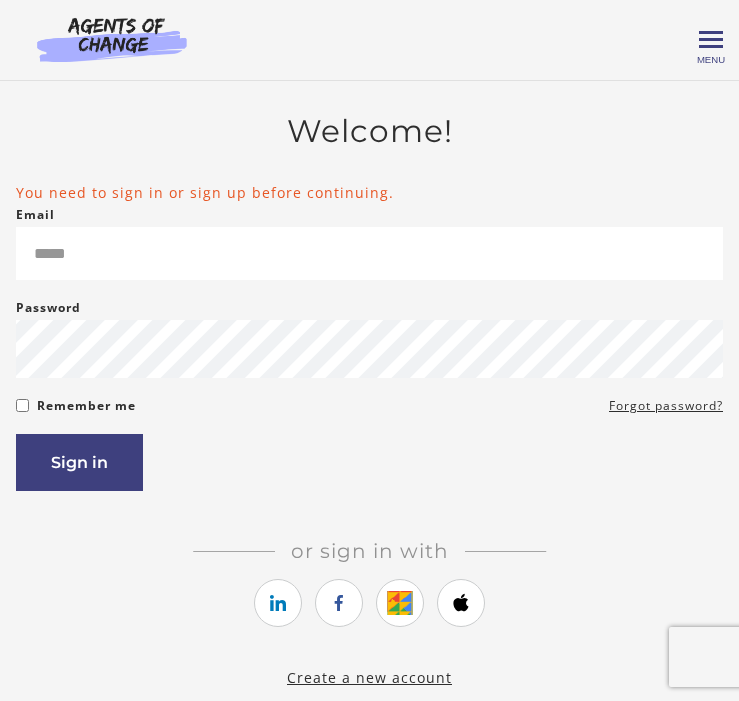 scroll, scrollTop: 0, scrollLeft: 0, axis: both 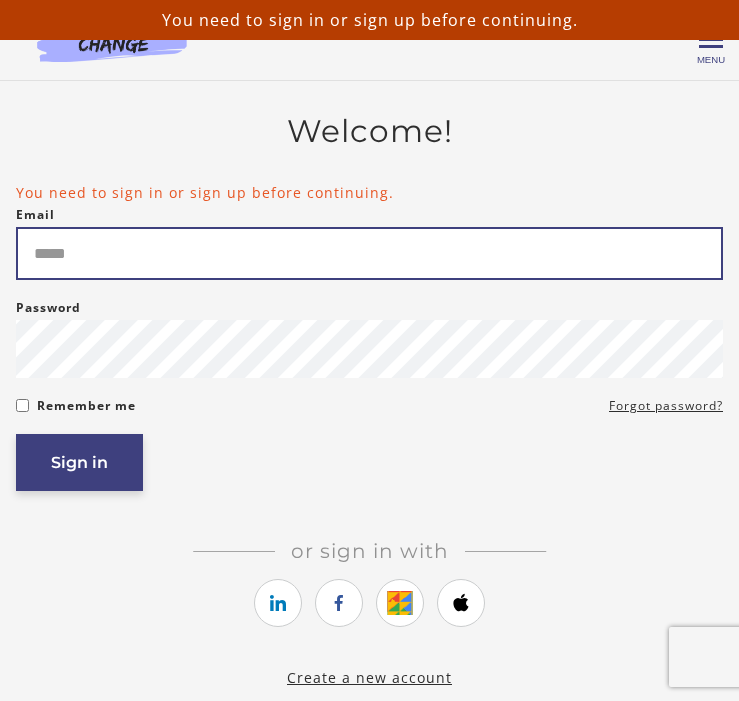 type on "**********" 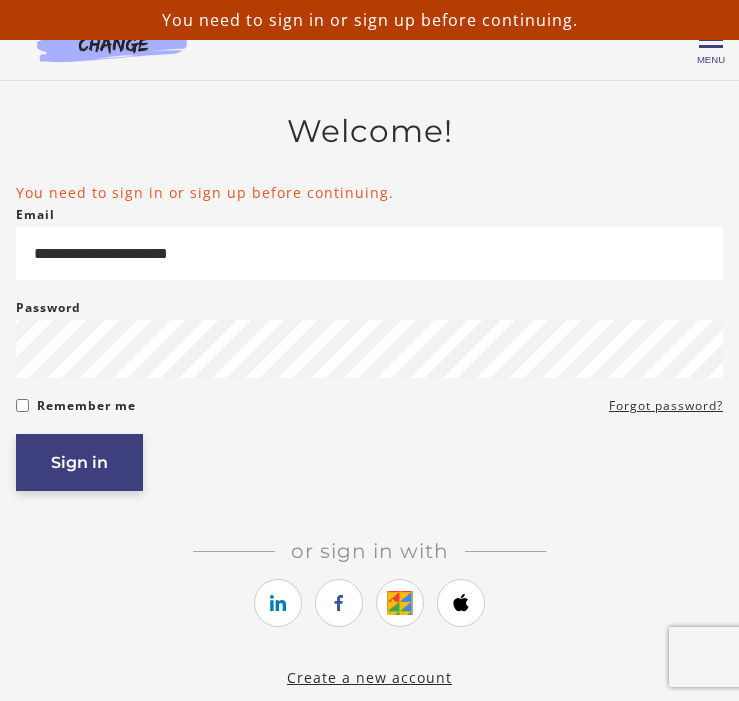 click on "Sign in" at bounding box center [79, 462] 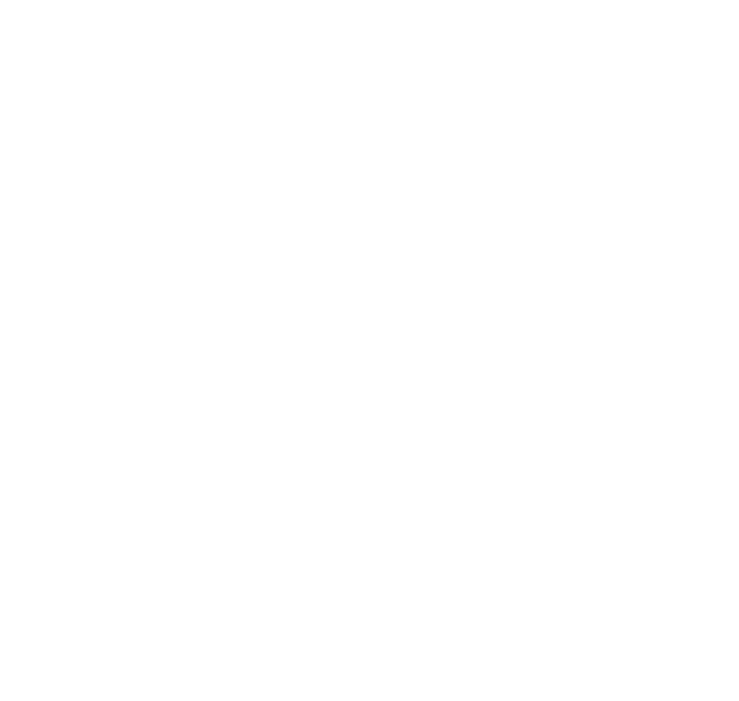 scroll, scrollTop: 0, scrollLeft: 0, axis: both 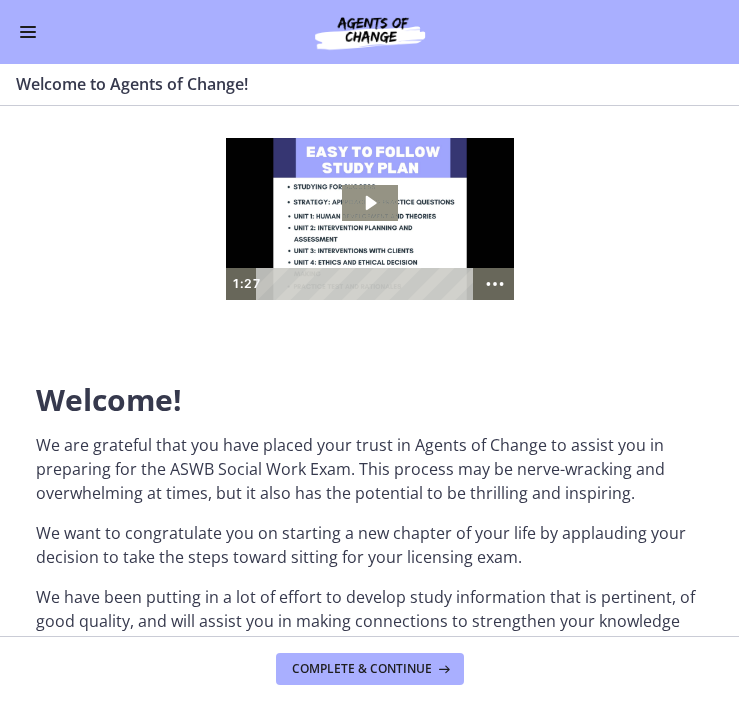 click 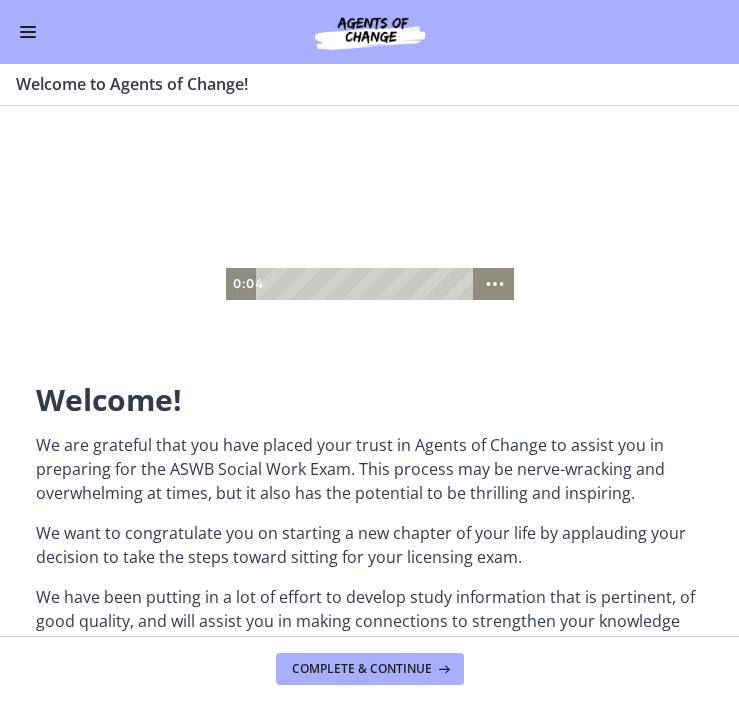 click at bounding box center [369, 219] 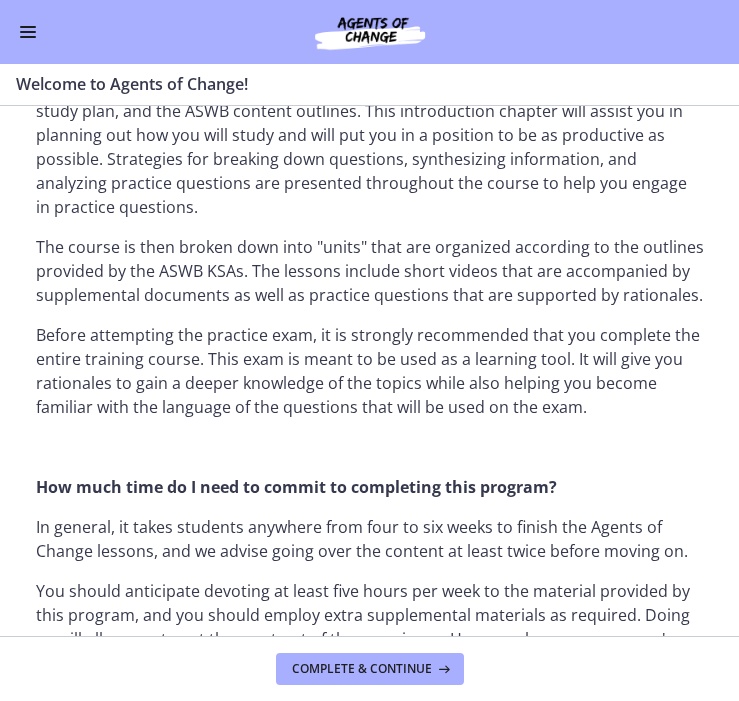scroll, scrollTop: 792, scrollLeft: 0, axis: vertical 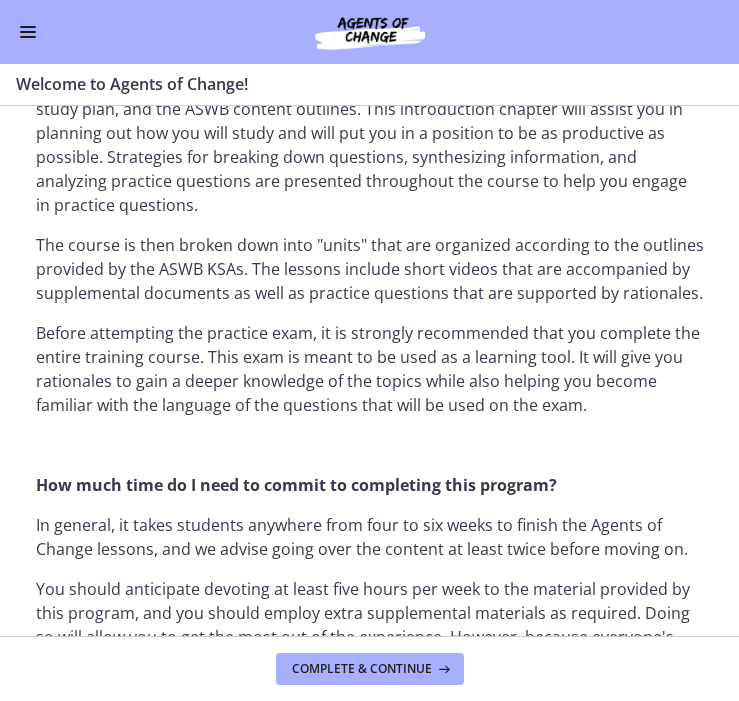 click on "In general, it takes students anywhere from four to six weeks to finish the Agents of Change lessons, and we advise going over the content at least twice before moving on." at bounding box center [370, 537] 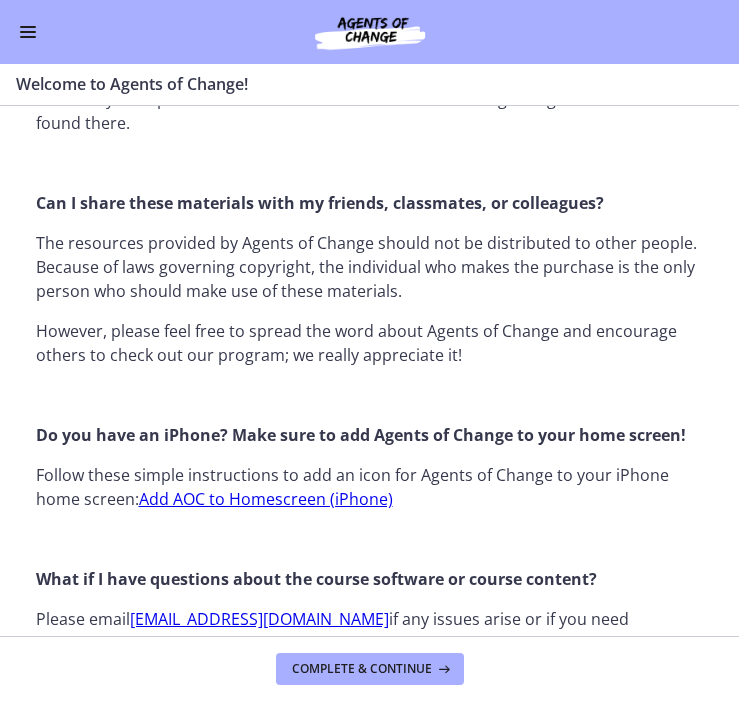 scroll, scrollTop: 1569, scrollLeft: 0, axis: vertical 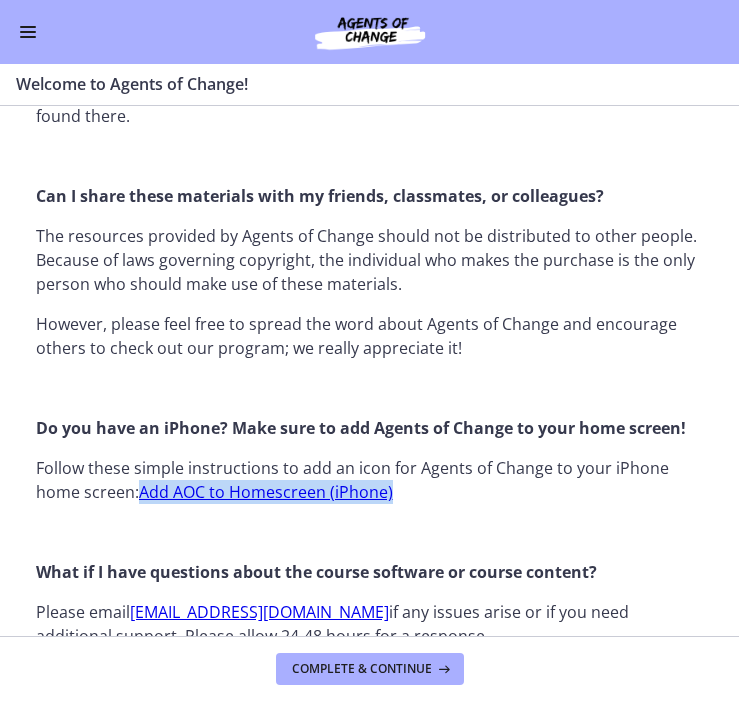 click on "Welcome!
We are grateful that you have placed your trust in Agents of Change to assist you in preparing for the ASWB Social Work Exam. This process may be nerve-wracking and overwhelming at times, but it also has the potential to be thrilling and inspiring.
We want to congratulate you on starting a new chapter of your life by applauding your decision to take the steps toward sitting for your licensing exam.
We have been putting in a lot of effort to develop study information that is pertinent, of good quality, and will assist you in making connections to strengthen your knowledge base. These materials will help your prepare to PASS the test. The exam will not be easy, but with organized, consistent, and efficient studying, you are setting yourself up for success!
As you work through this challenge, Agents of Change is here to provide you with the encouragement and support you need to conquer this challenge. Let's get you licensed!
How is the course set up?" at bounding box center (370, -47) 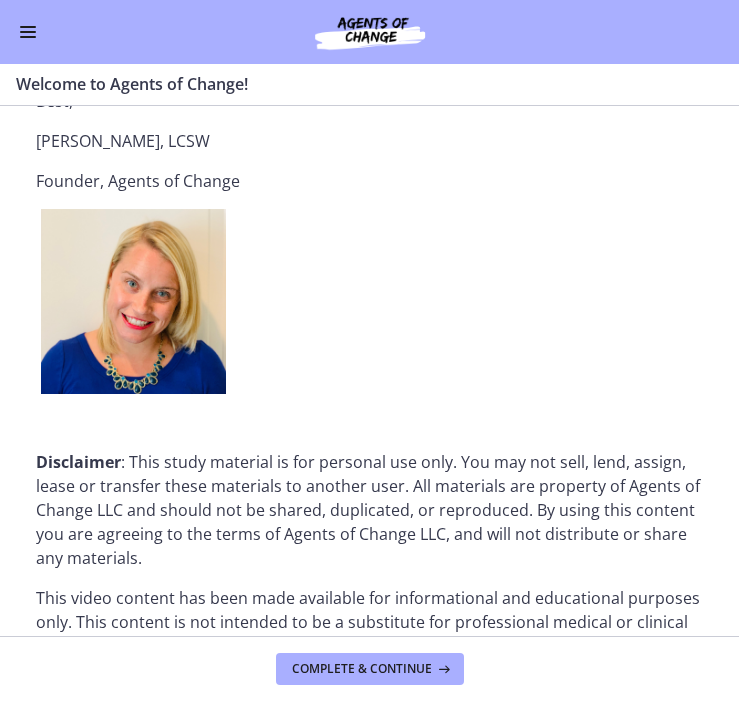 scroll, scrollTop: 2300, scrollLeft: 0, axis: vertical 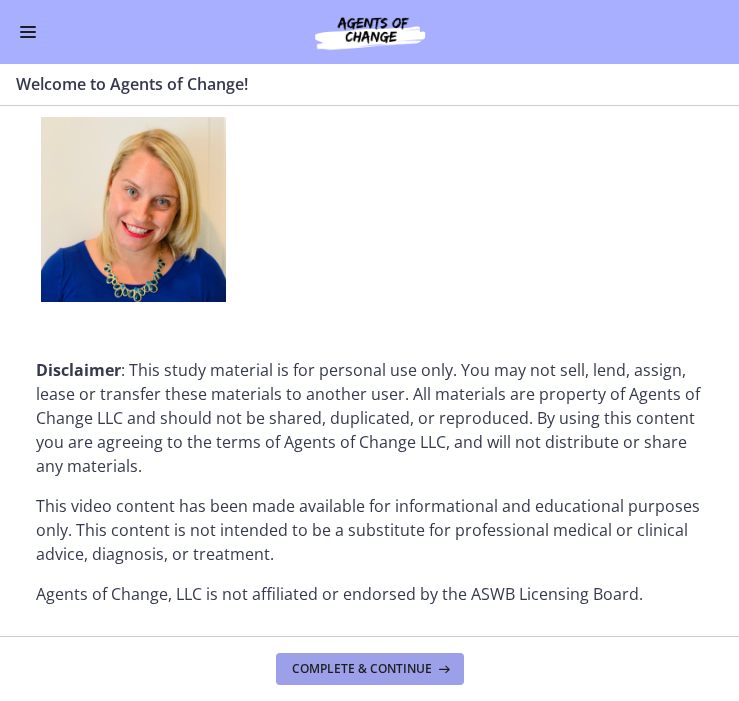 click at bounding box center [442, 669] 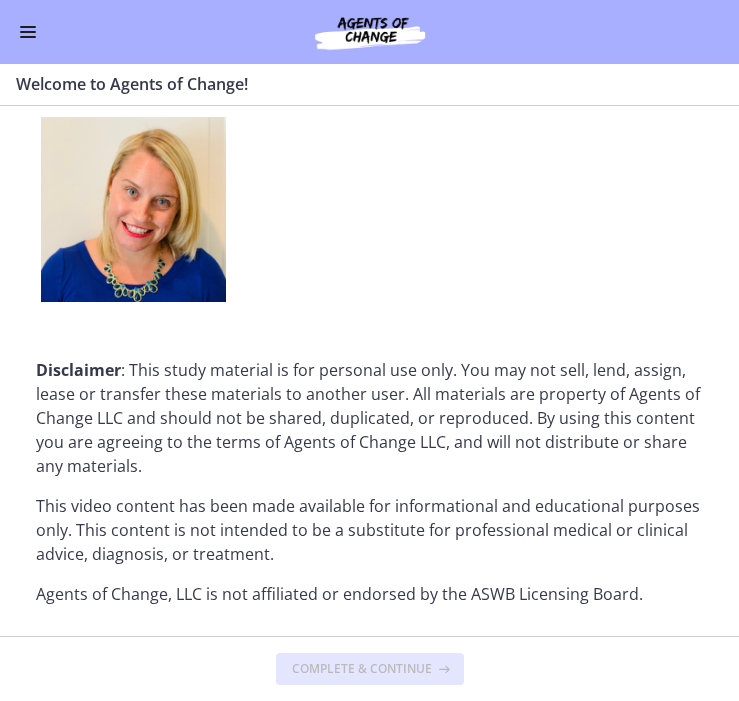 scroll, scrollTop: 0, scrollLeft: 0, axis: both 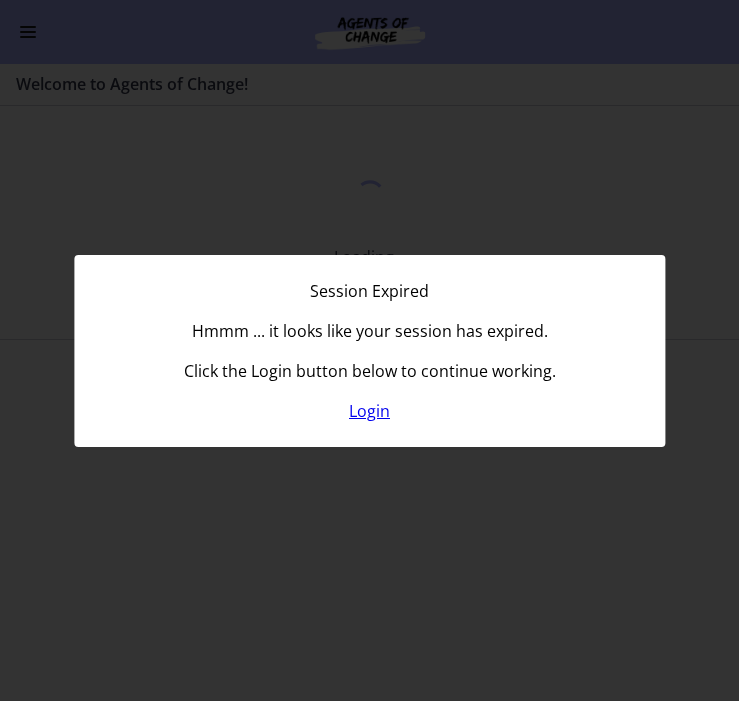 click on "Login" at bounding box center [369, 411] 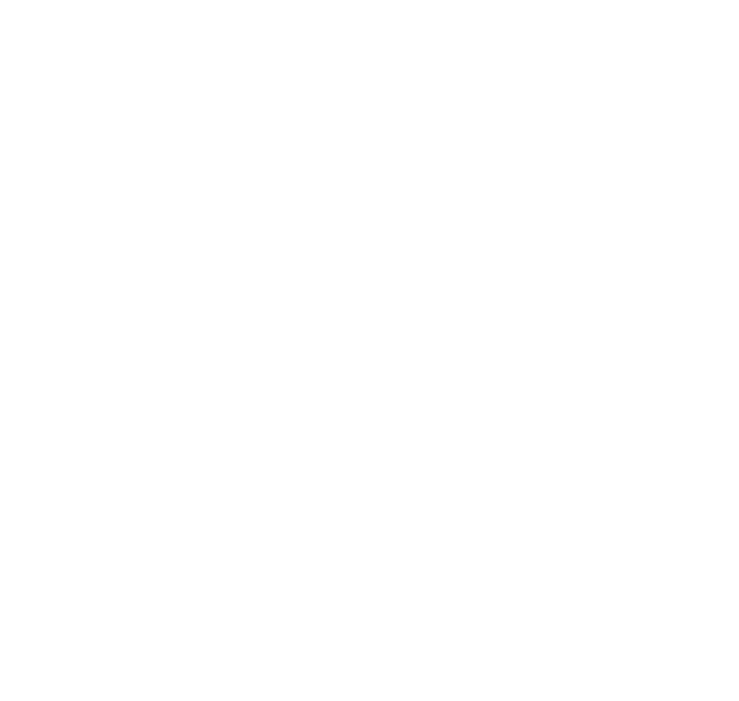 scroll, scrollTop: 0, scrollLeft: 0, axis: both 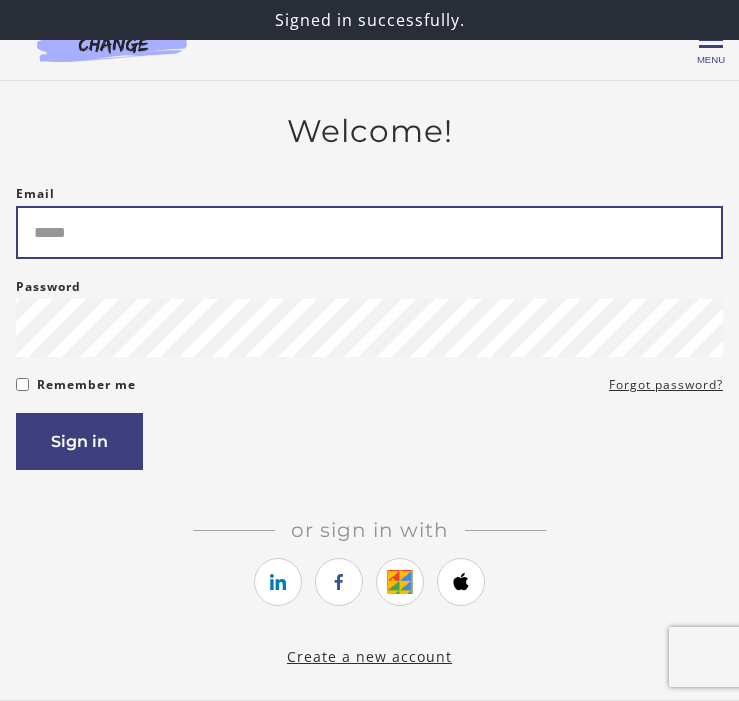 type on "**********" 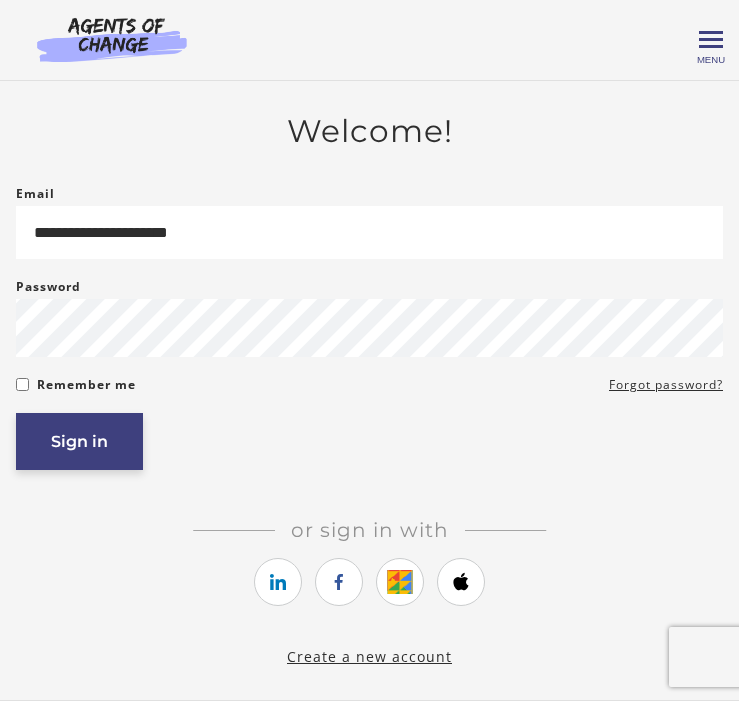 click on "Sign in" at bounding box center (79, 441) 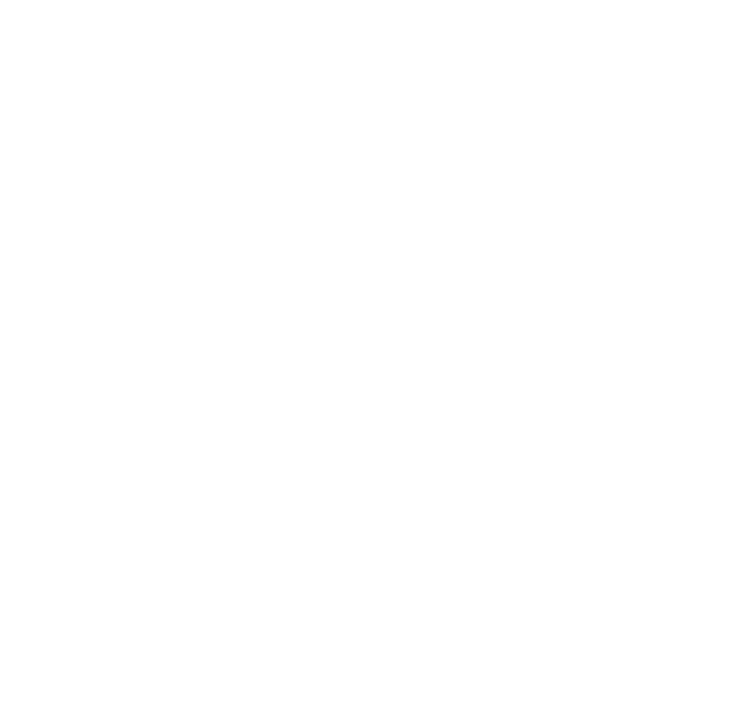 scroll, scrollTop: 0, scrollLeft: 0, axis: both 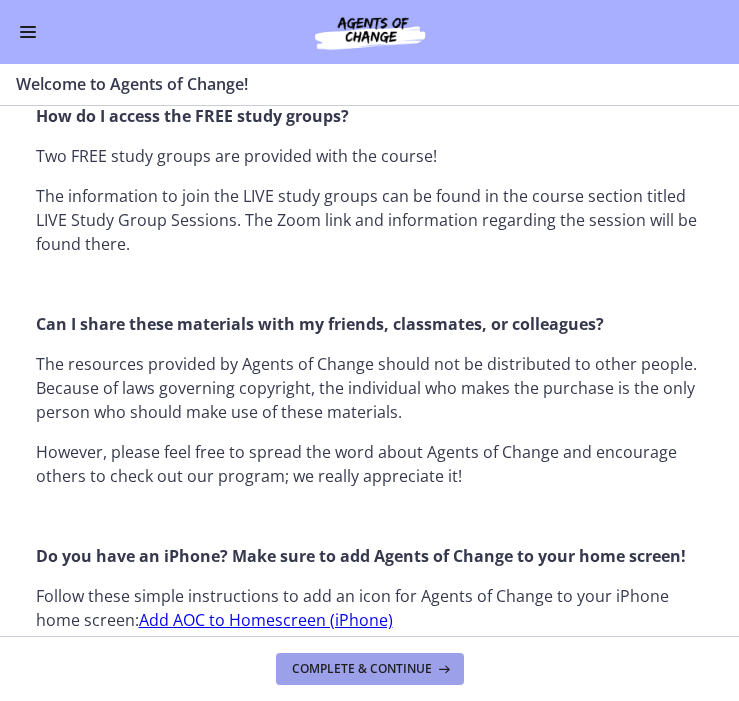click on "Complete & continue" at bounding box center [370, 669] 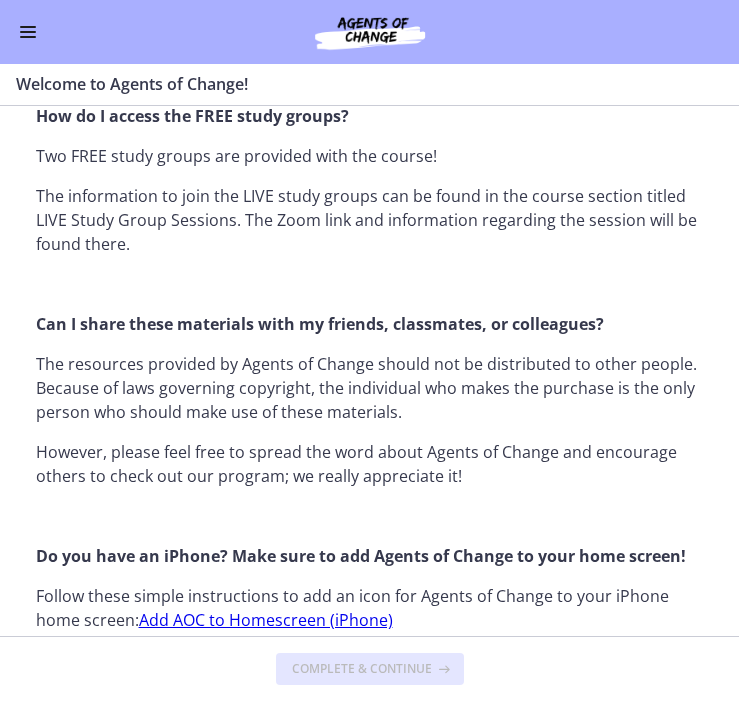 scroll, scrollTop: 0, scrollLeft: 0, axis: both 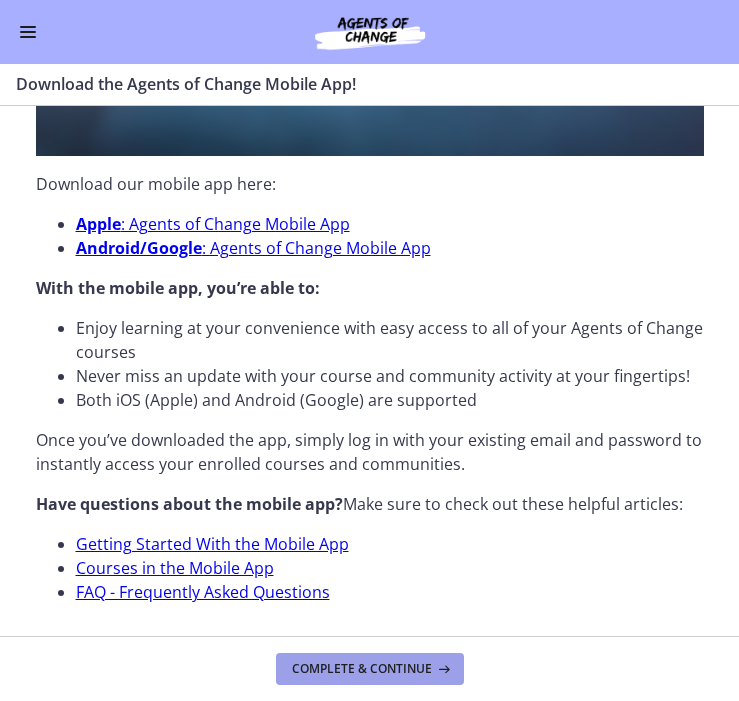 click on "Complete & continue" at bounding box center [362, 669] 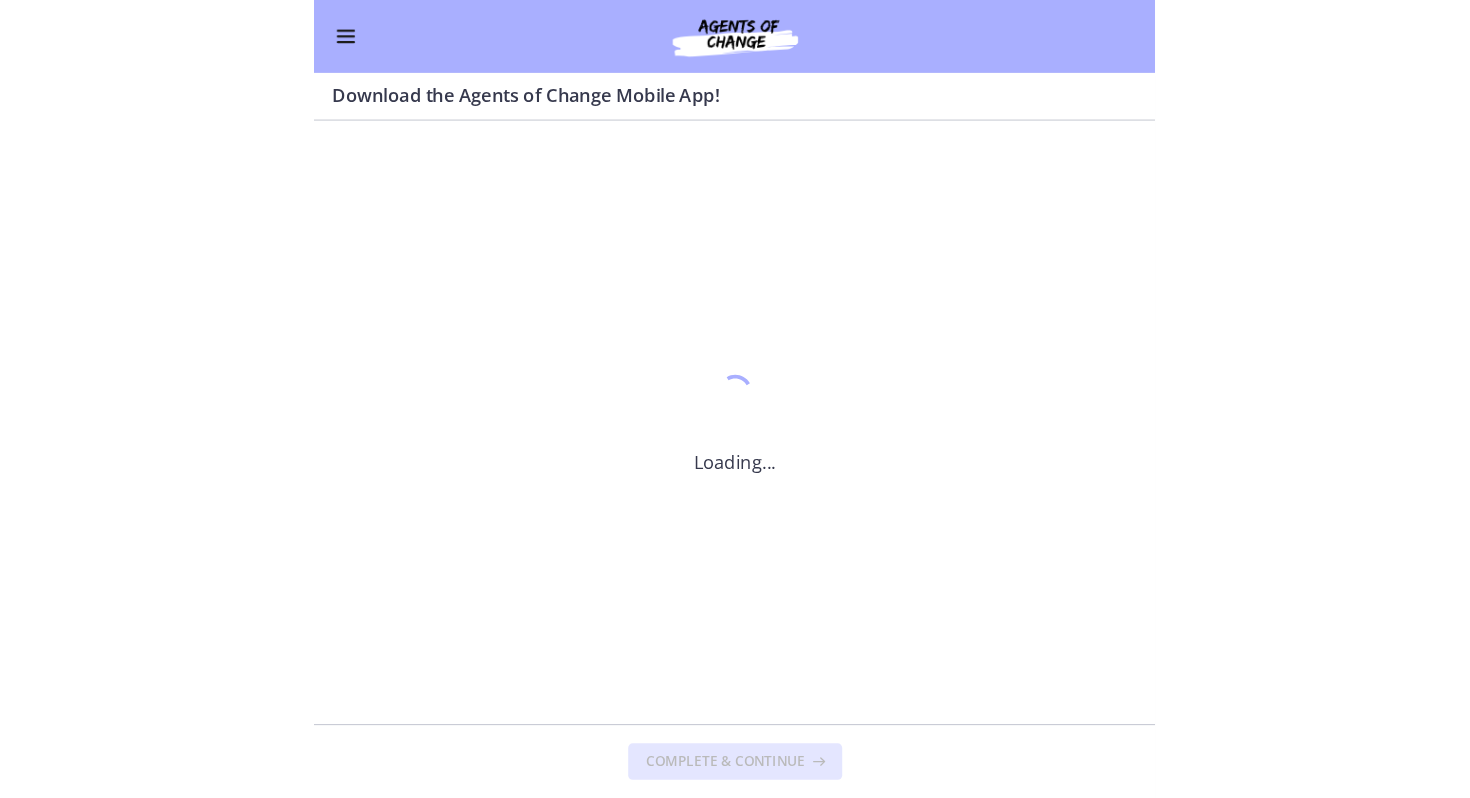 scroll, scrollTop: 0, scrollLeft: 0, axis: both 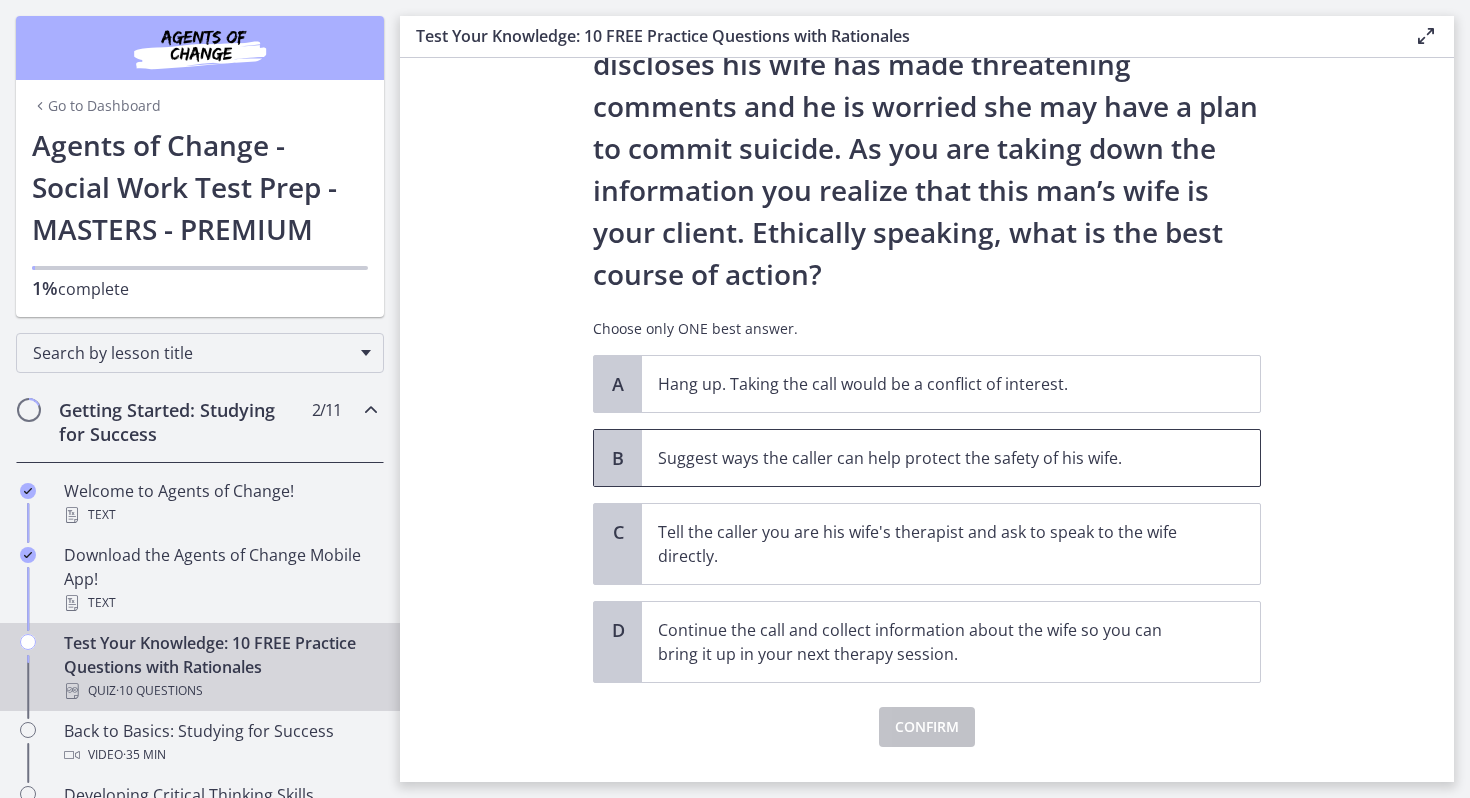 click on "Suggest ways the caller can help protect the safety of his wife." at bounding box center (951, 458) 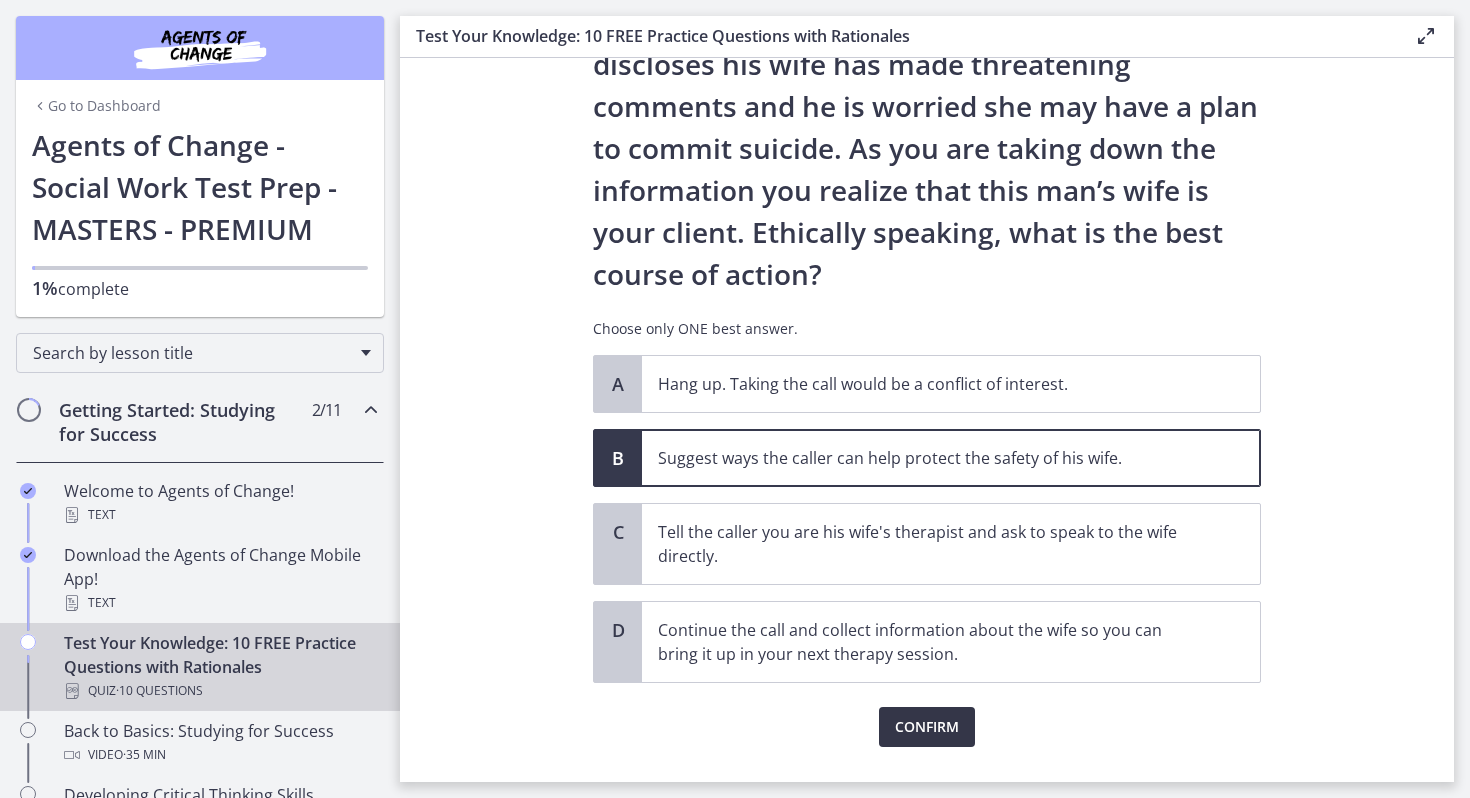 click on "Confirm" at bounding box center (927, 727) 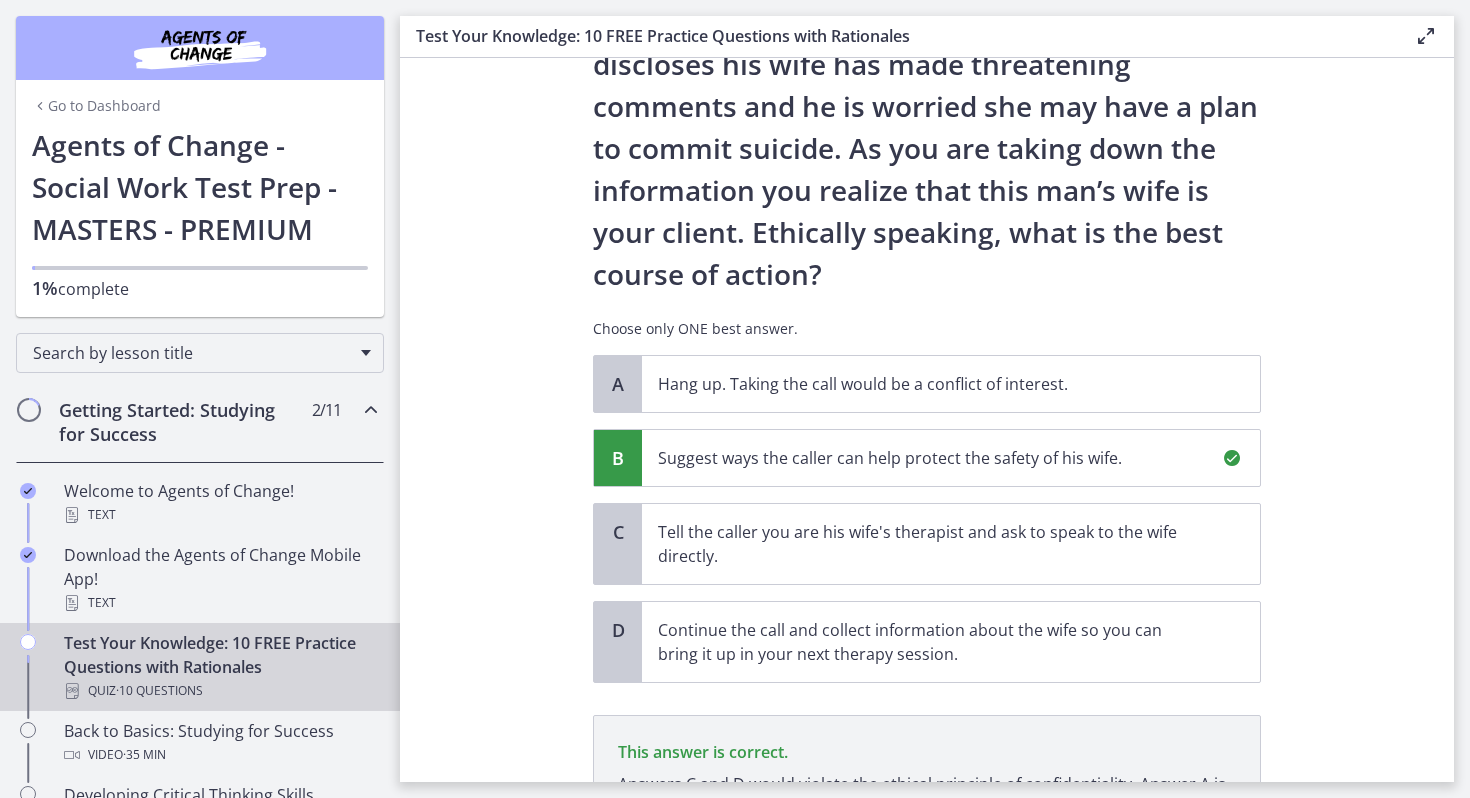 scroll, scrollTop: 394, scrollLeft: 0, axis: vertical 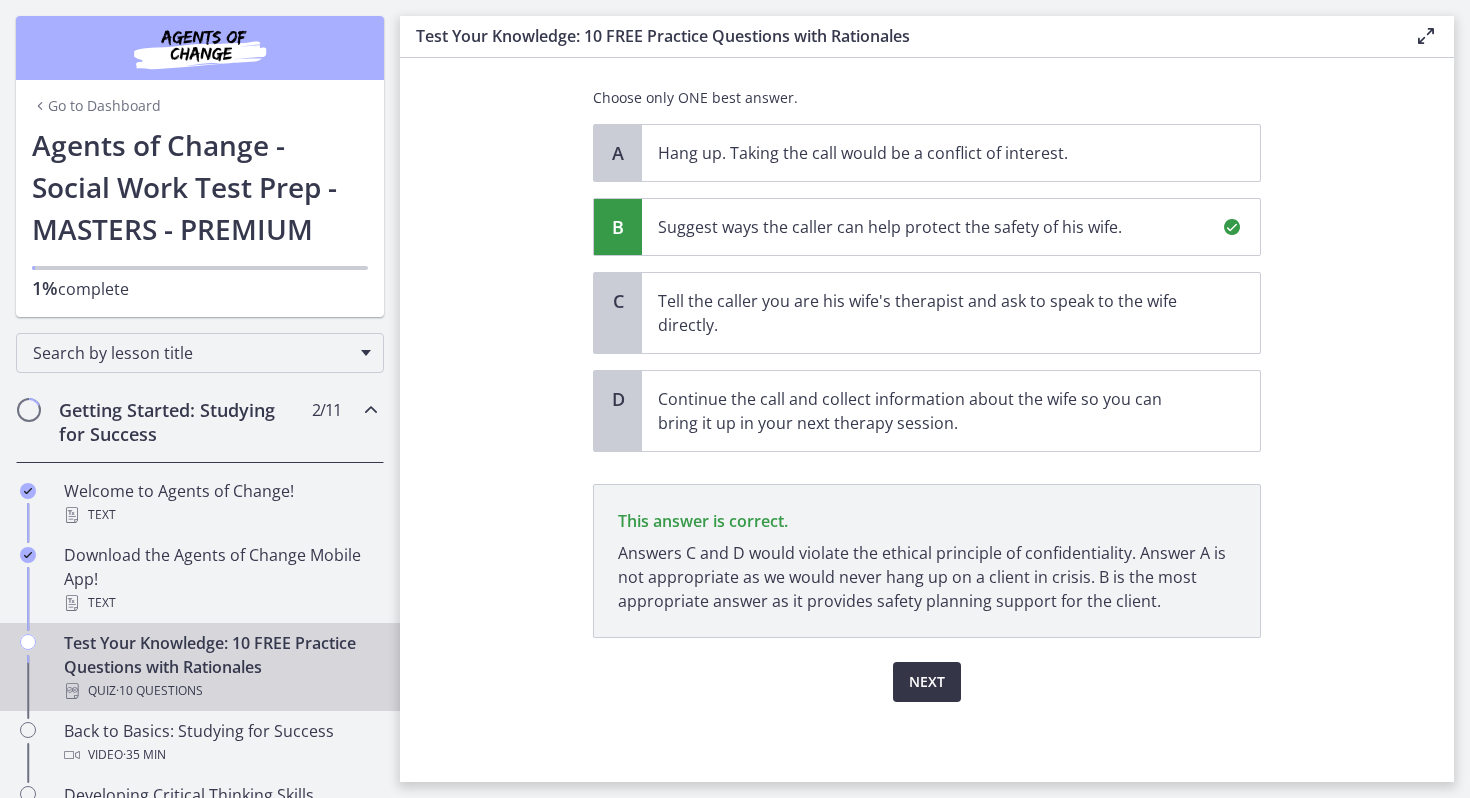 click on "Next" at bounding box center [927, 682] 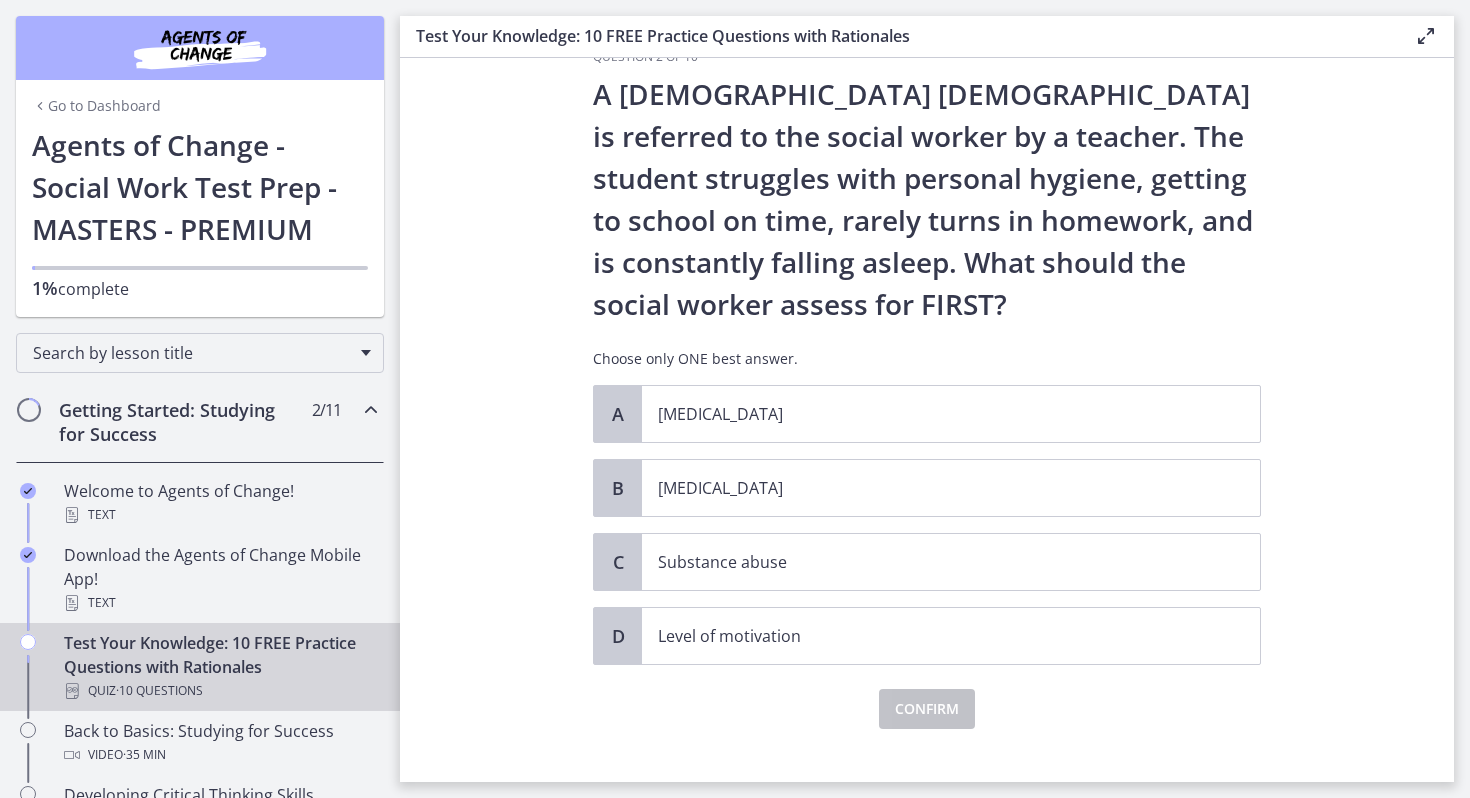 scroll, scrollTop: 76, scrollLeft: 0, axis: vertical 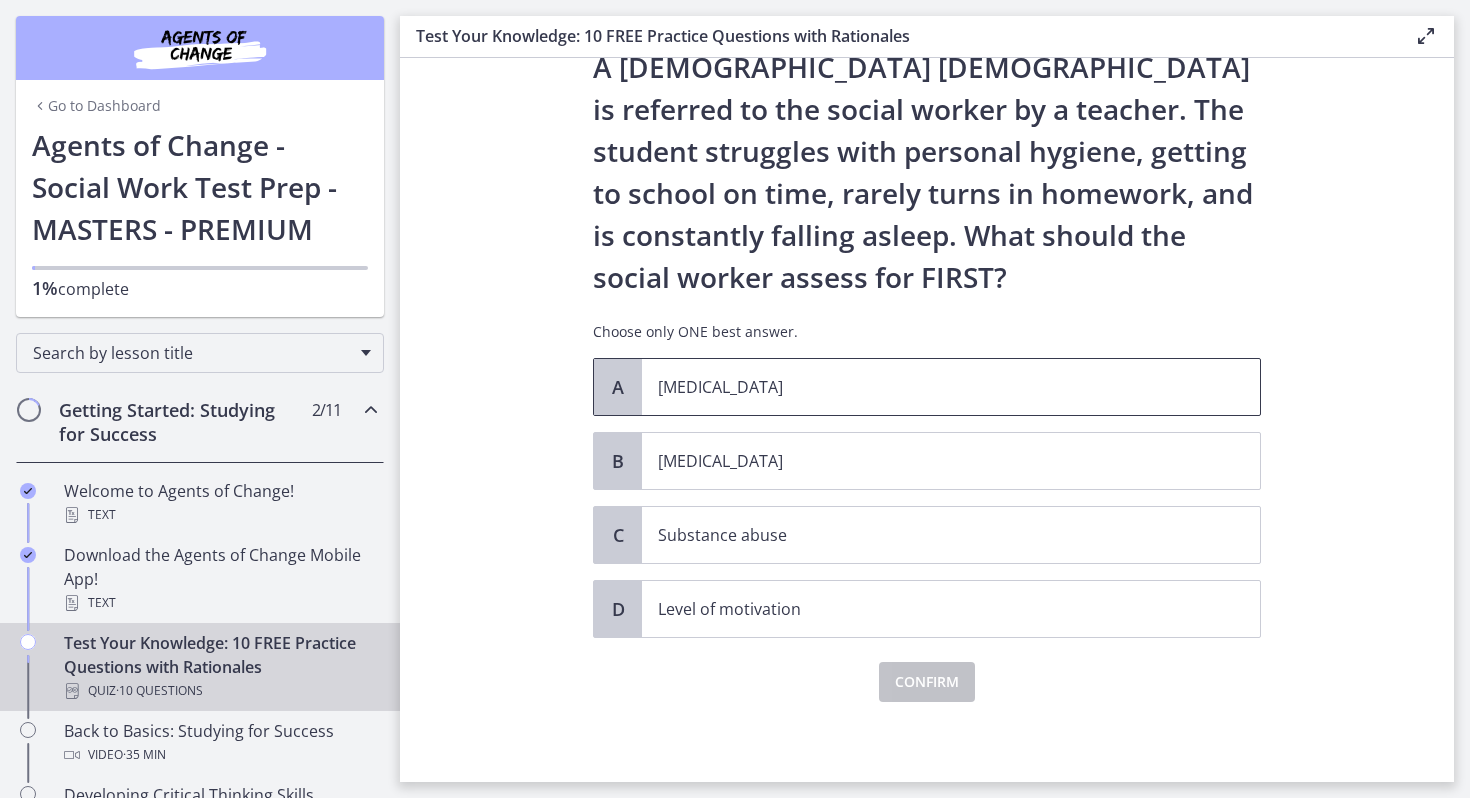click on "[MEDICAL_DATA]" at bounding box center (951, 387) 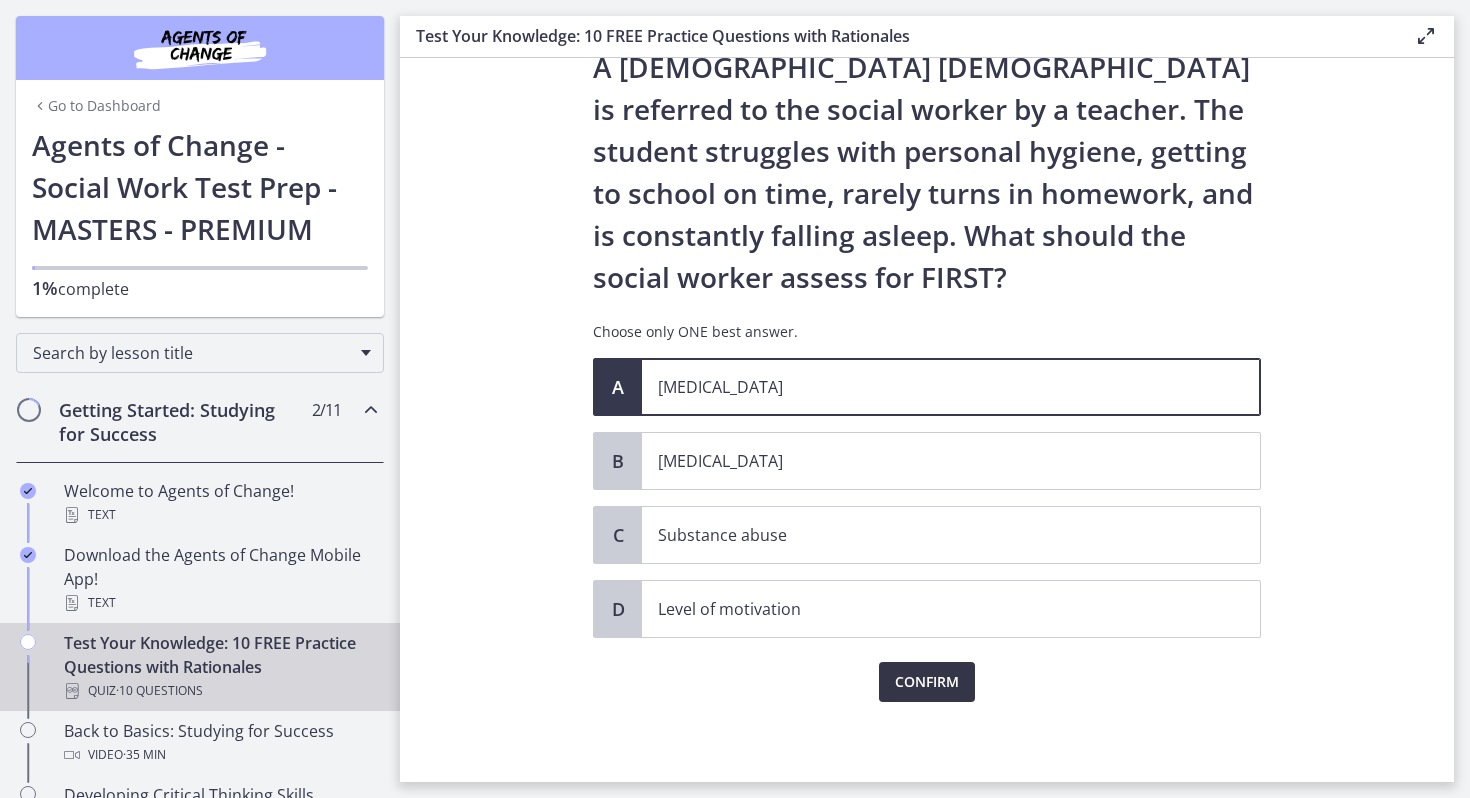 click on "Confirm" at bounding box center [927, 682] 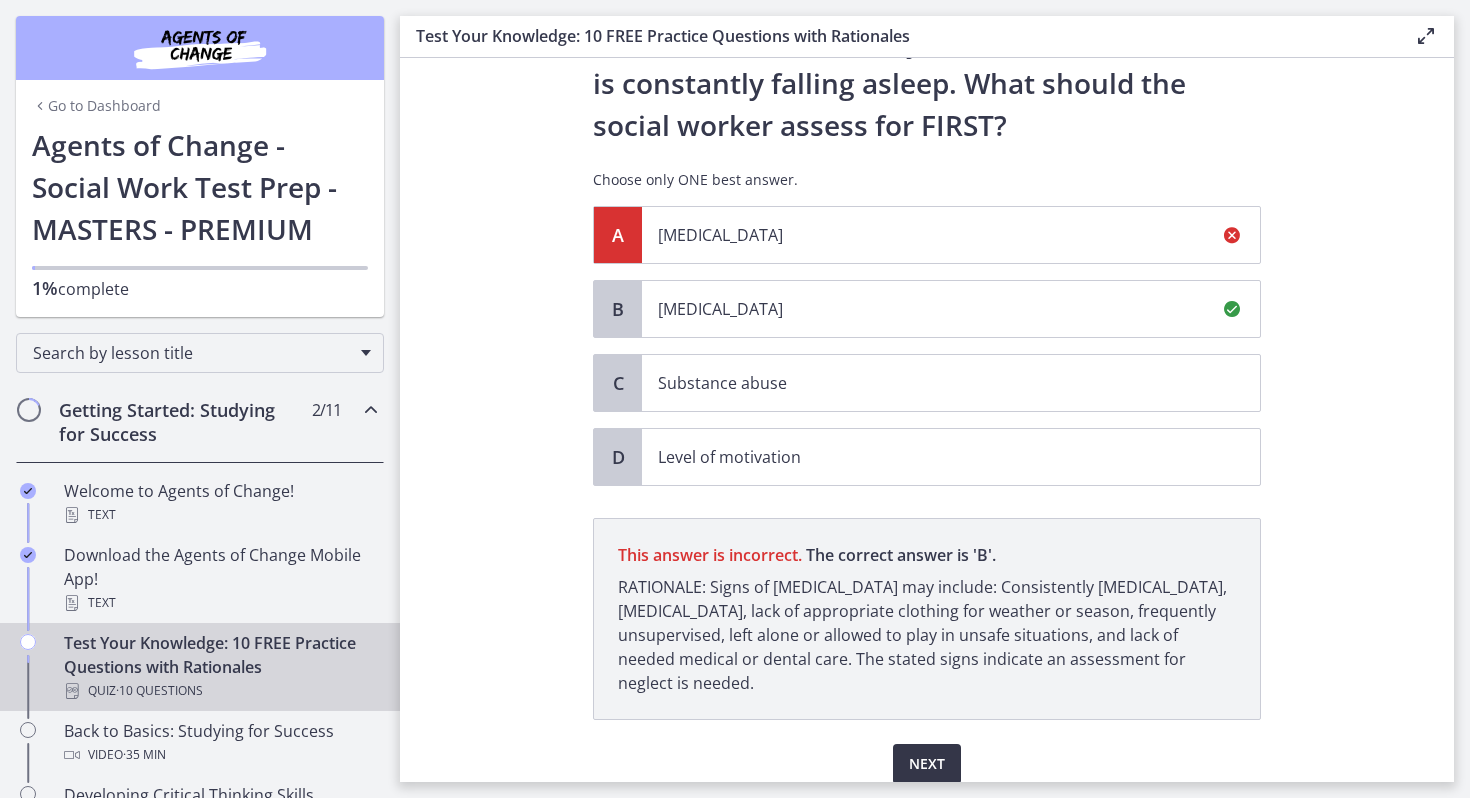 scroll, scrollTop: 310, scrollLeft: 0, axis: vertical 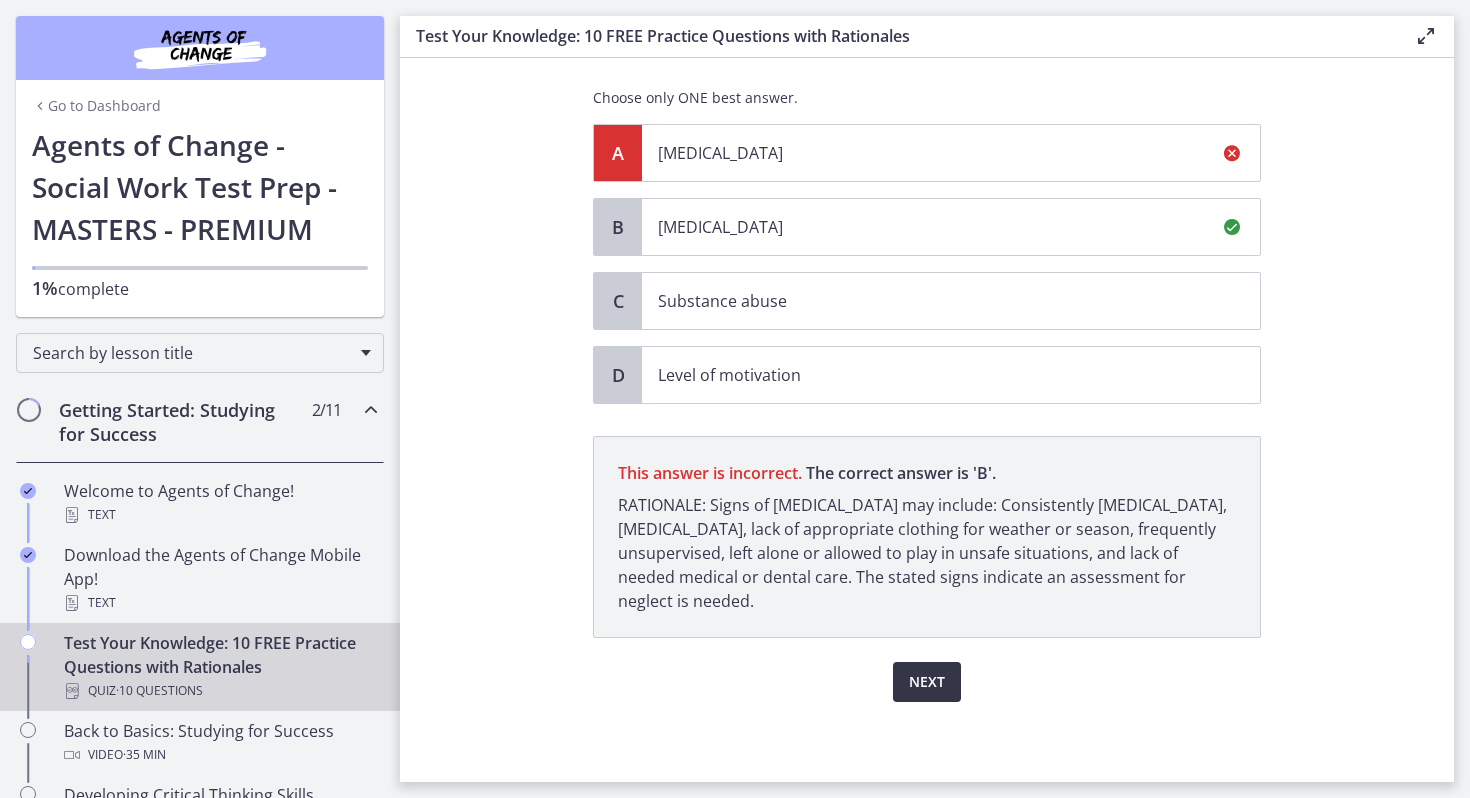 click on "Next" at bounding box center (927, 682) 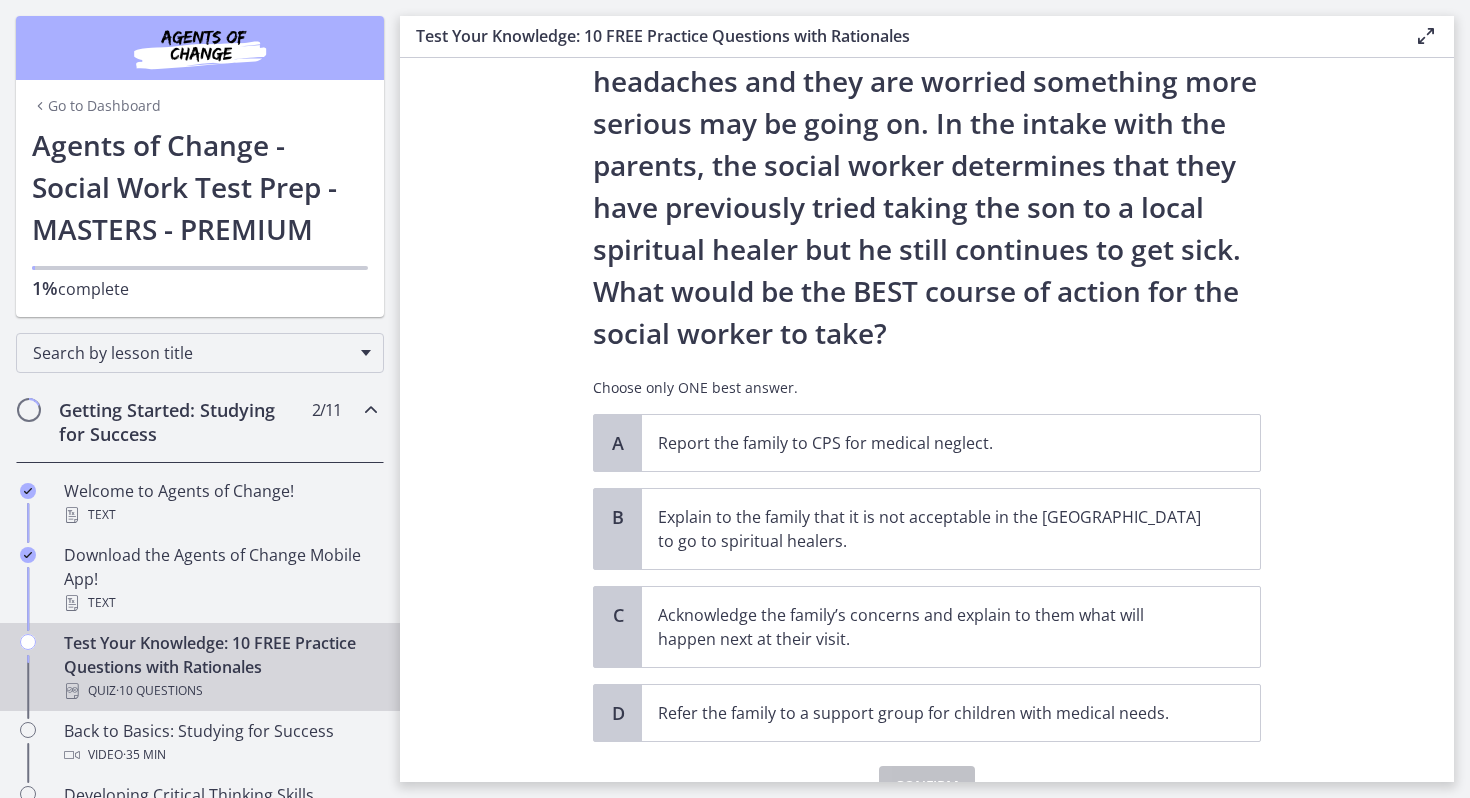 scroll, scrollTop: 334, scrollLeft: 0, axis: vertical 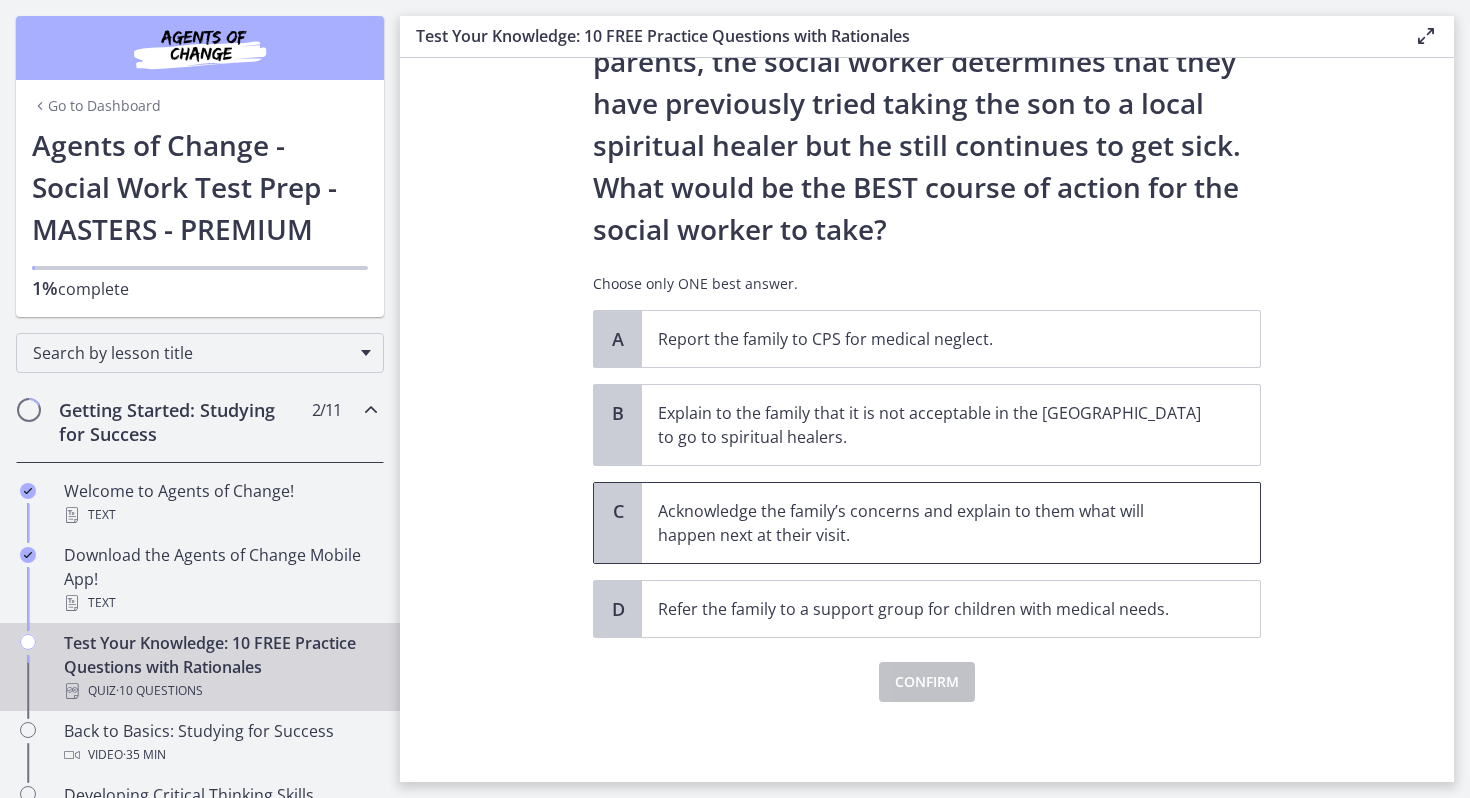 click on "Acknowledge the family’s concerns and explain to them what will happen next at their visit." at bounding box center (931, 523) 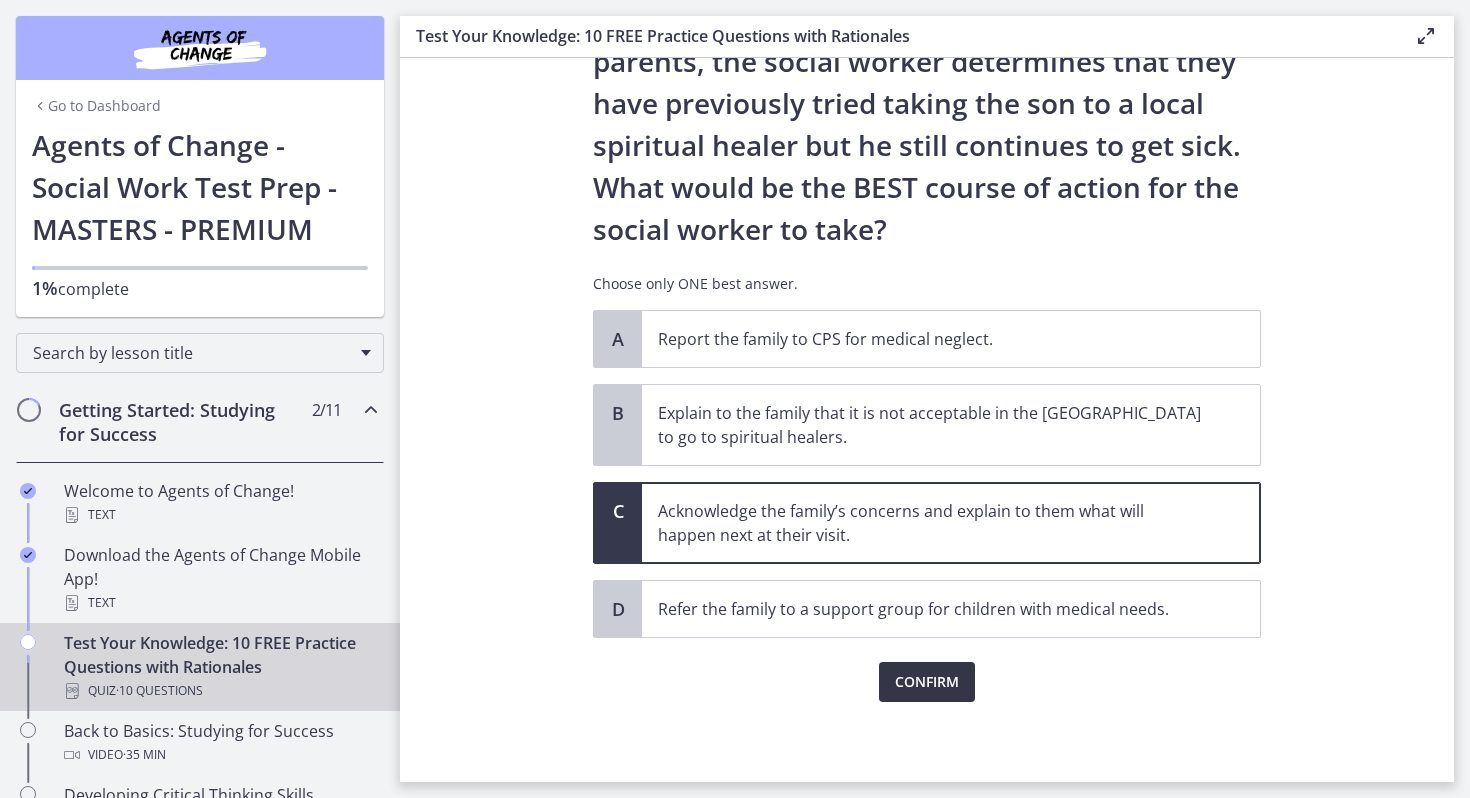 click on "Confirm" at bounding box center (927, 682) 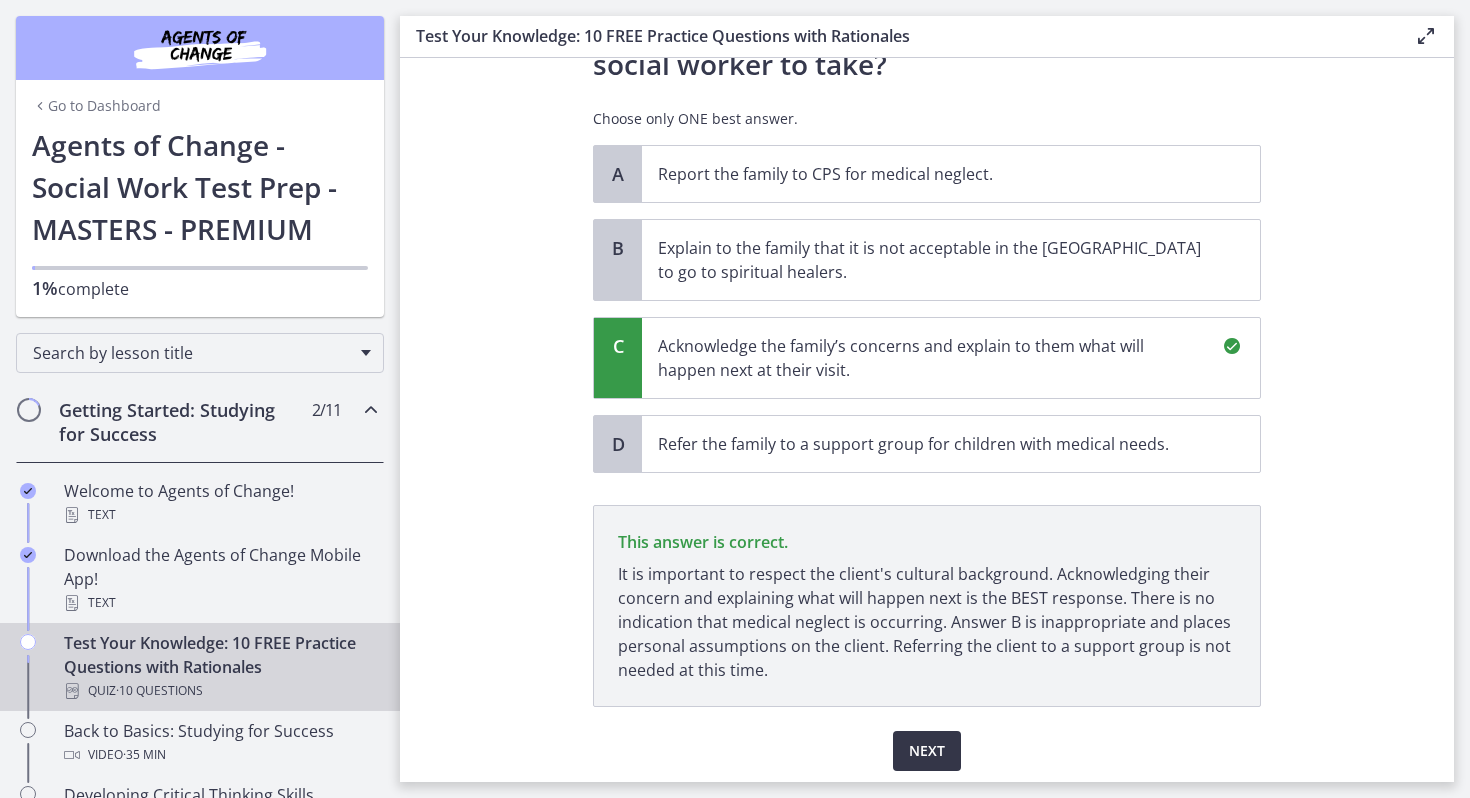 scroll, scrollTop: 568, scrollLeft: 0, axis: vertical 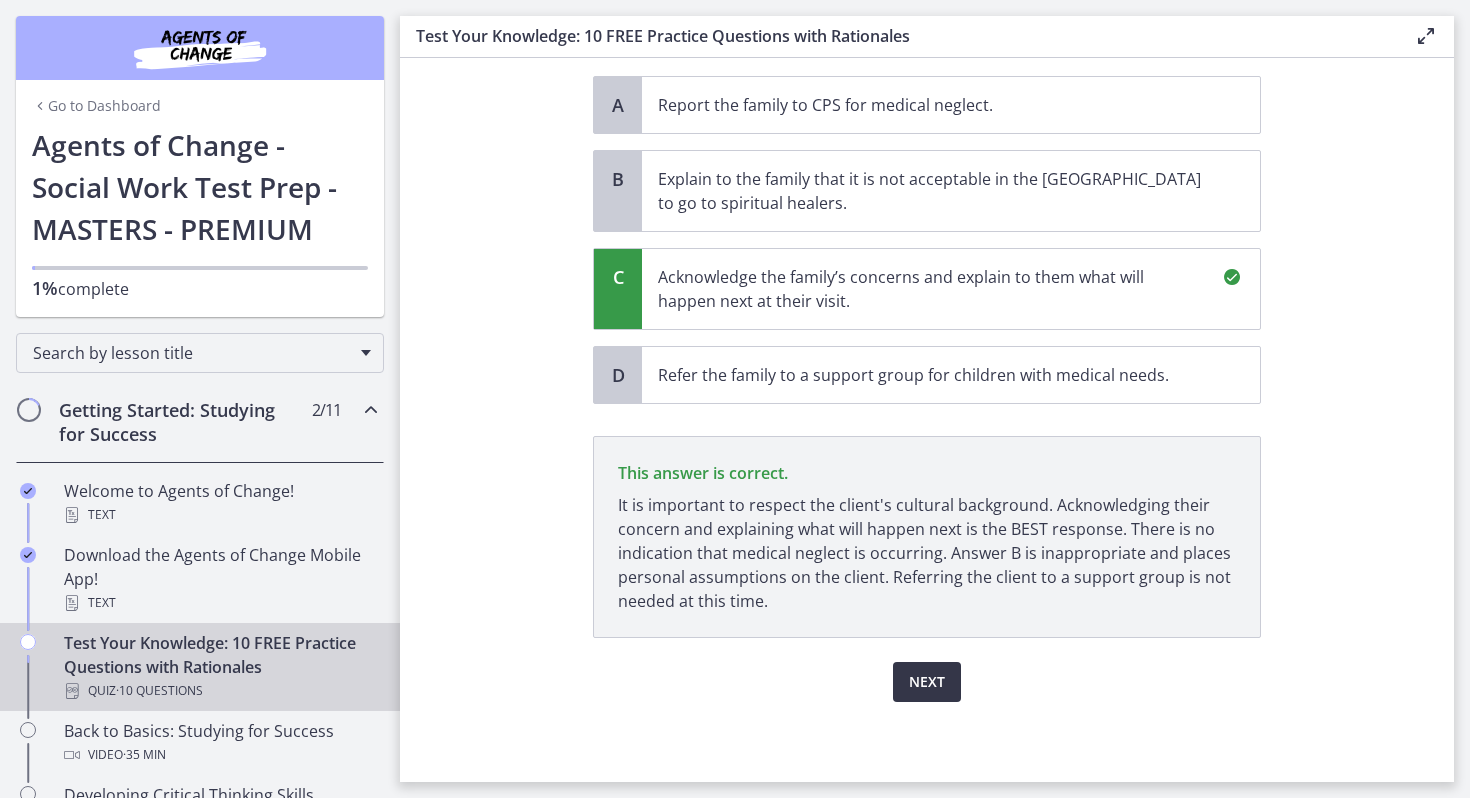 click on "Next" at bounding box center [927, 682] 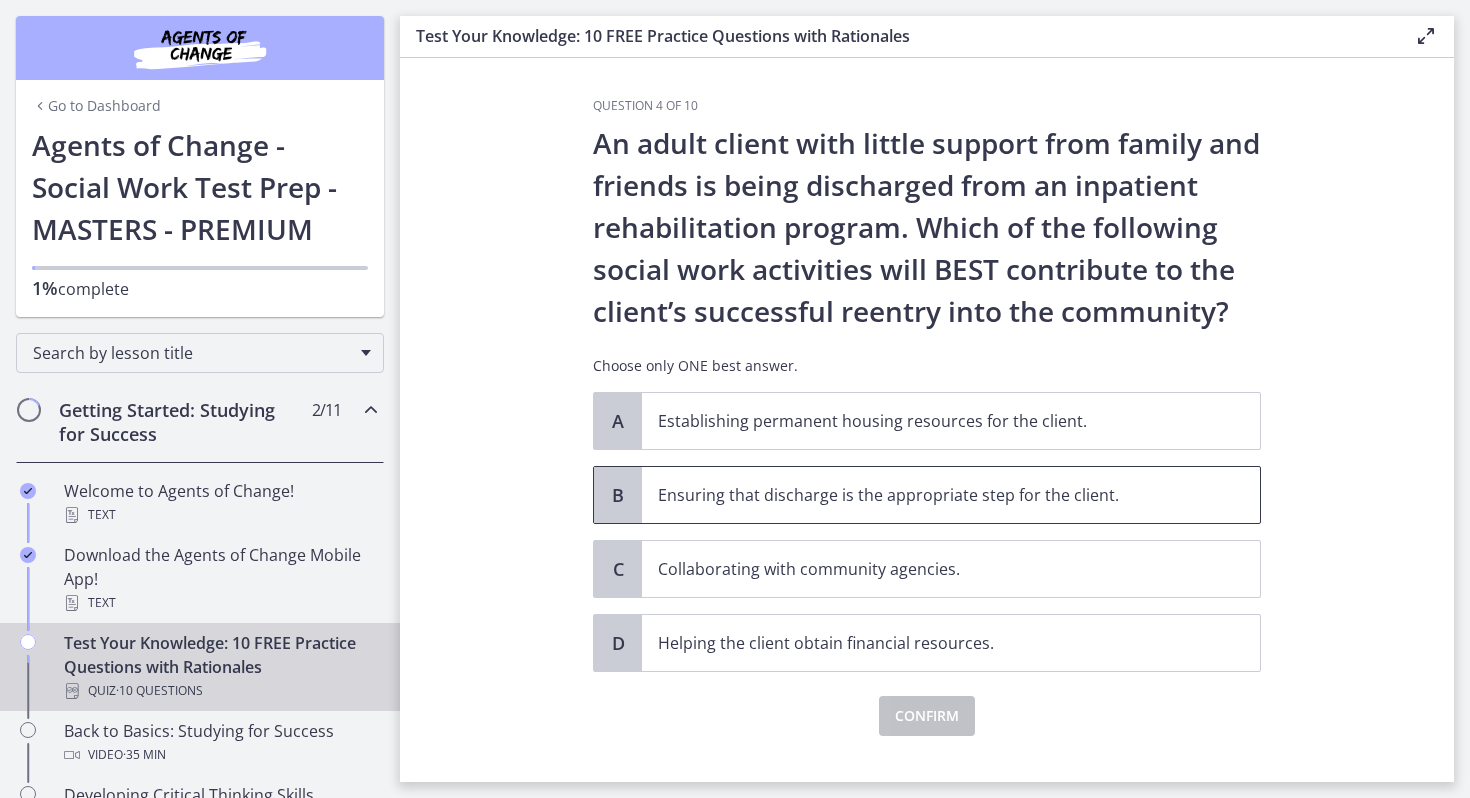 click on "Ensuring that discharge is the appropriate step for the client." at bounding box center [951, 495] 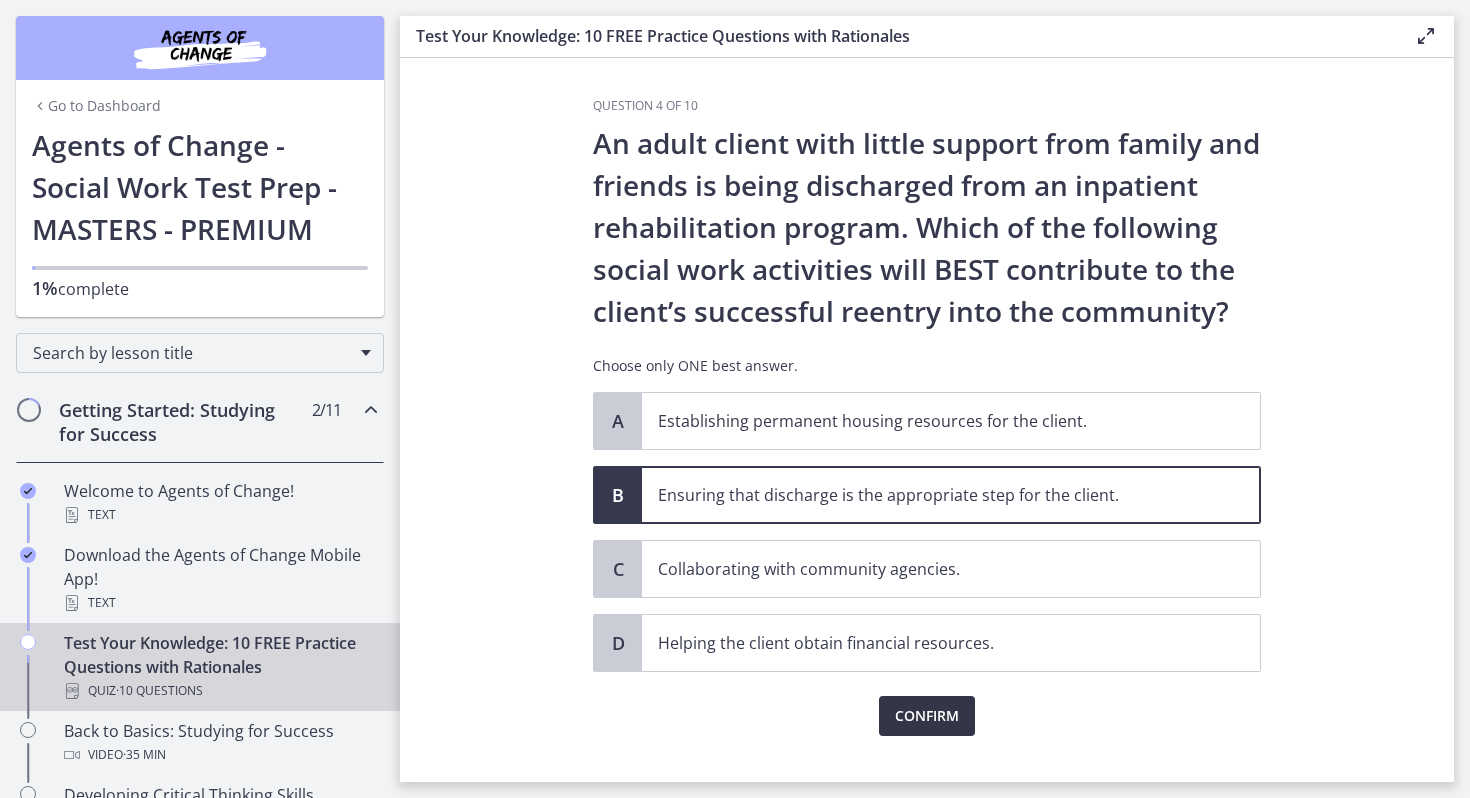 click on "Confirm" at bounding box center [927, 716] 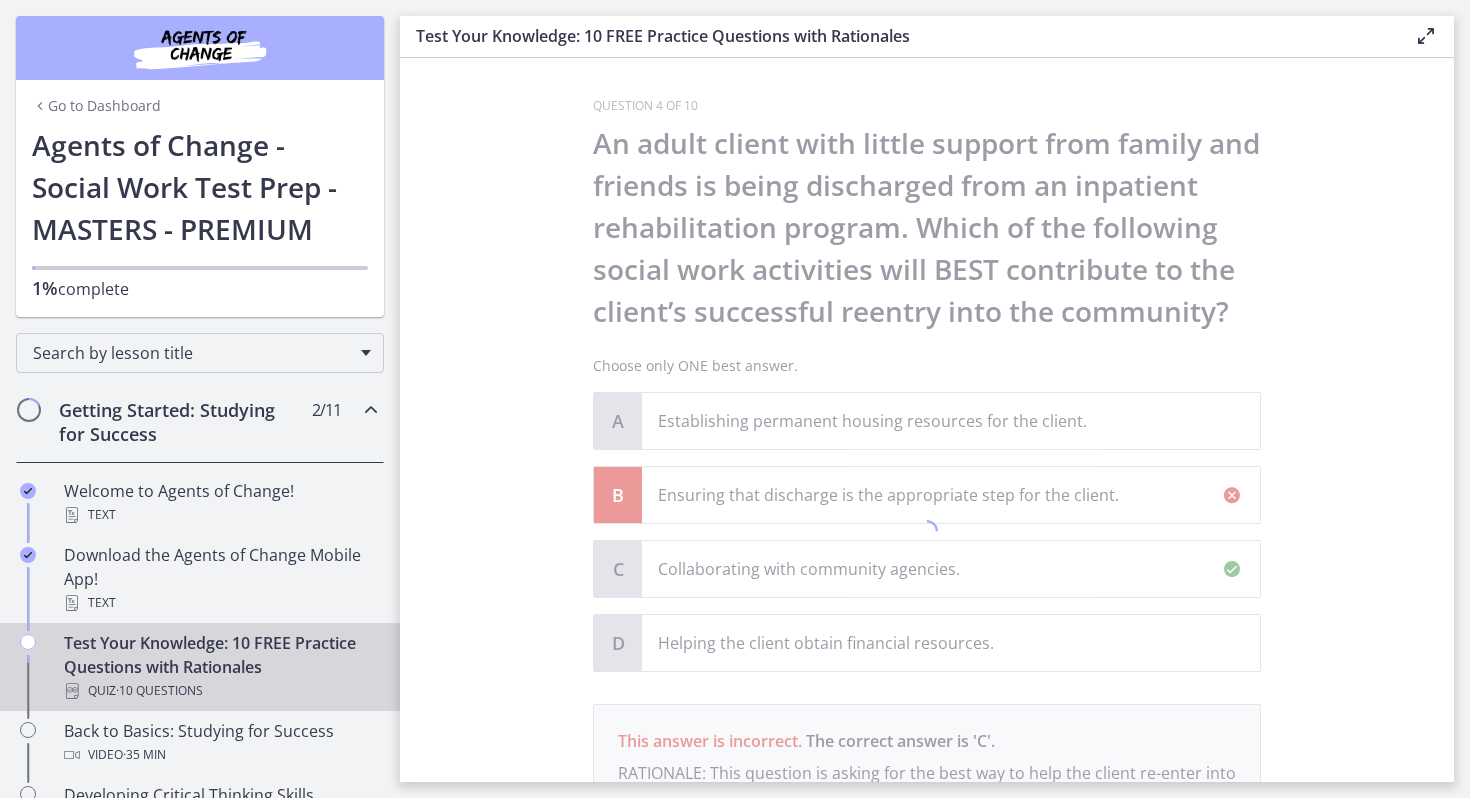 scroll, scrollTop: 268, scrollLeft: 0, axis: vertical 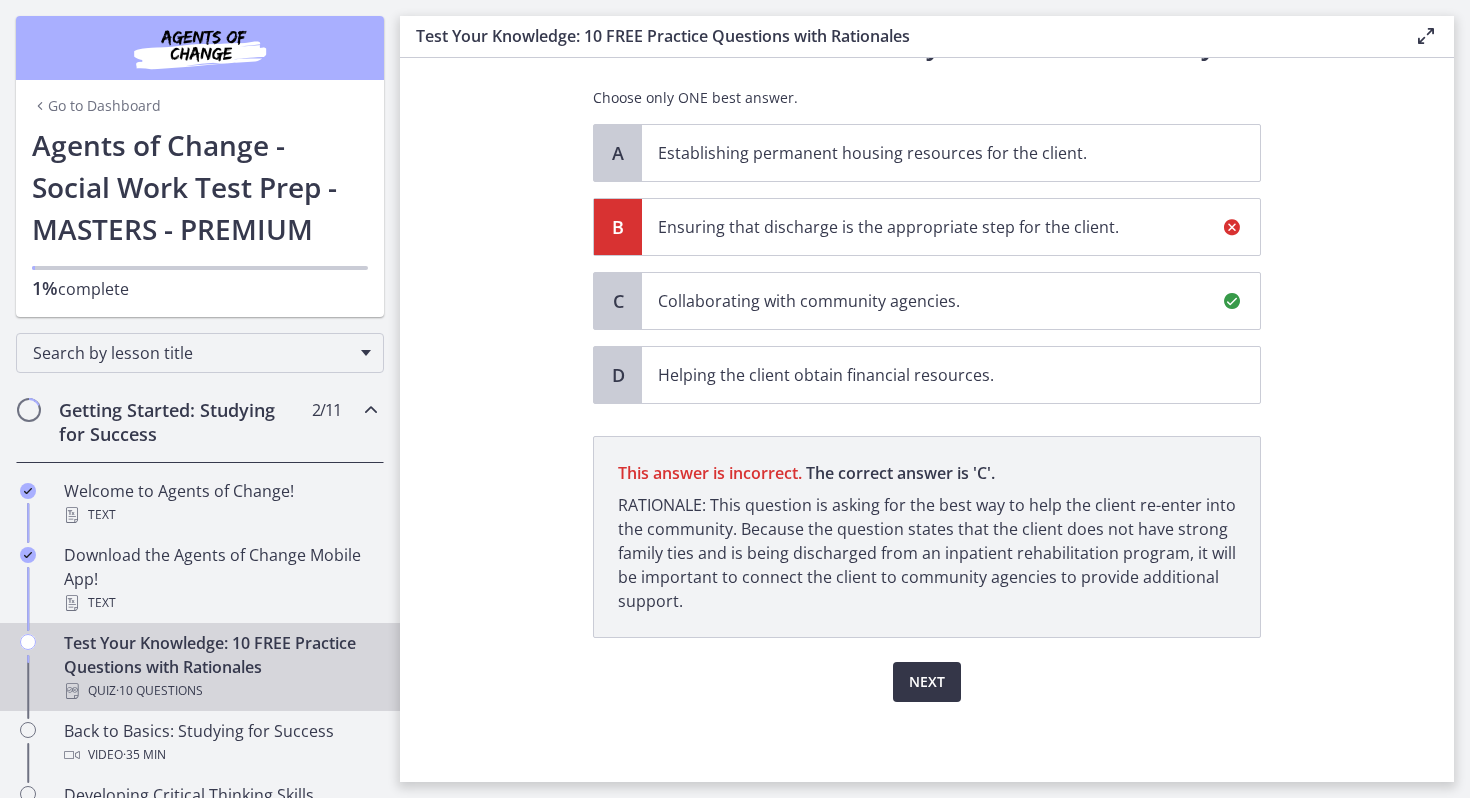 click on "Next" at bounding box center (927, 682) 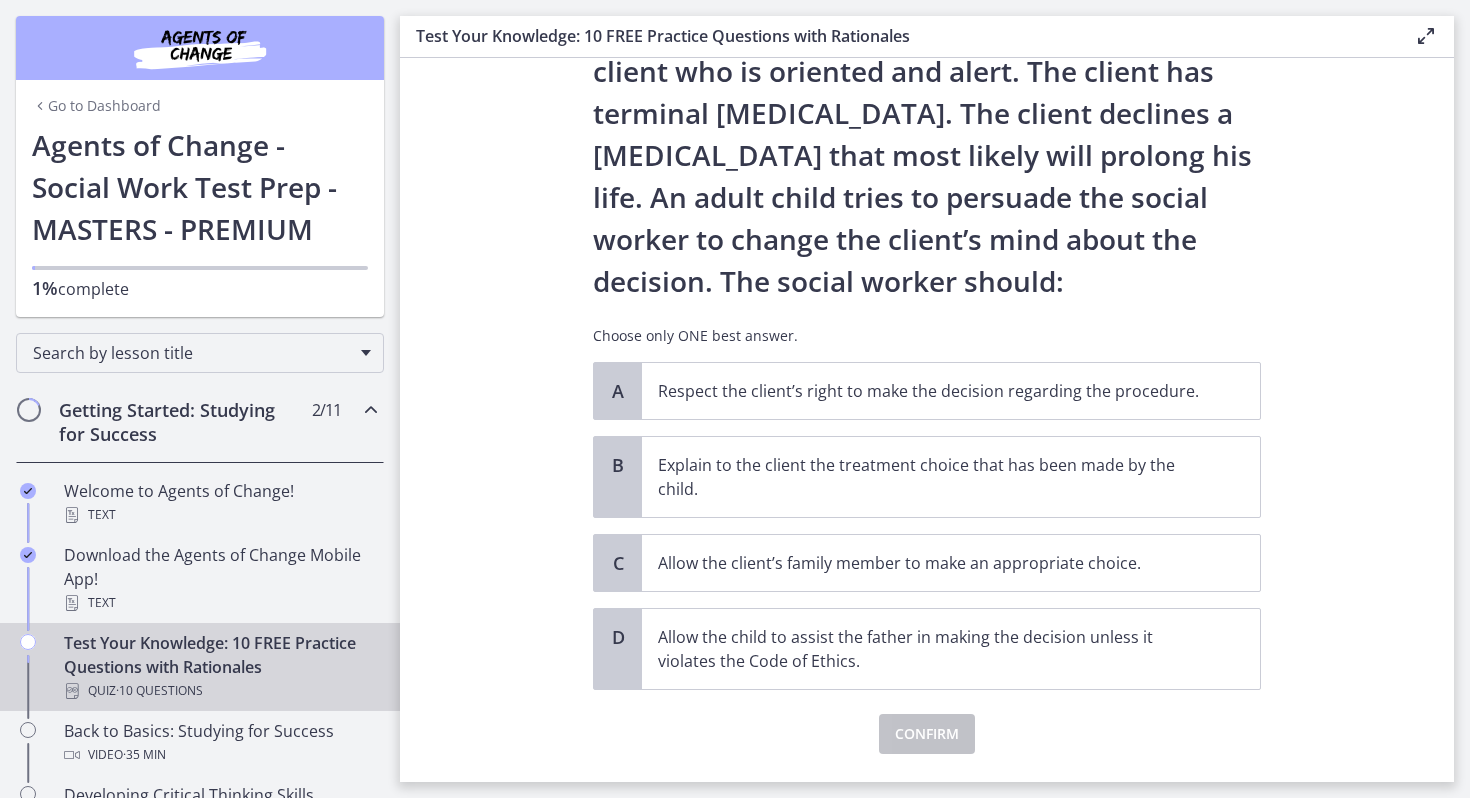 scroll, scrollTop: 122, scrollLeft: 0, axis: vertical 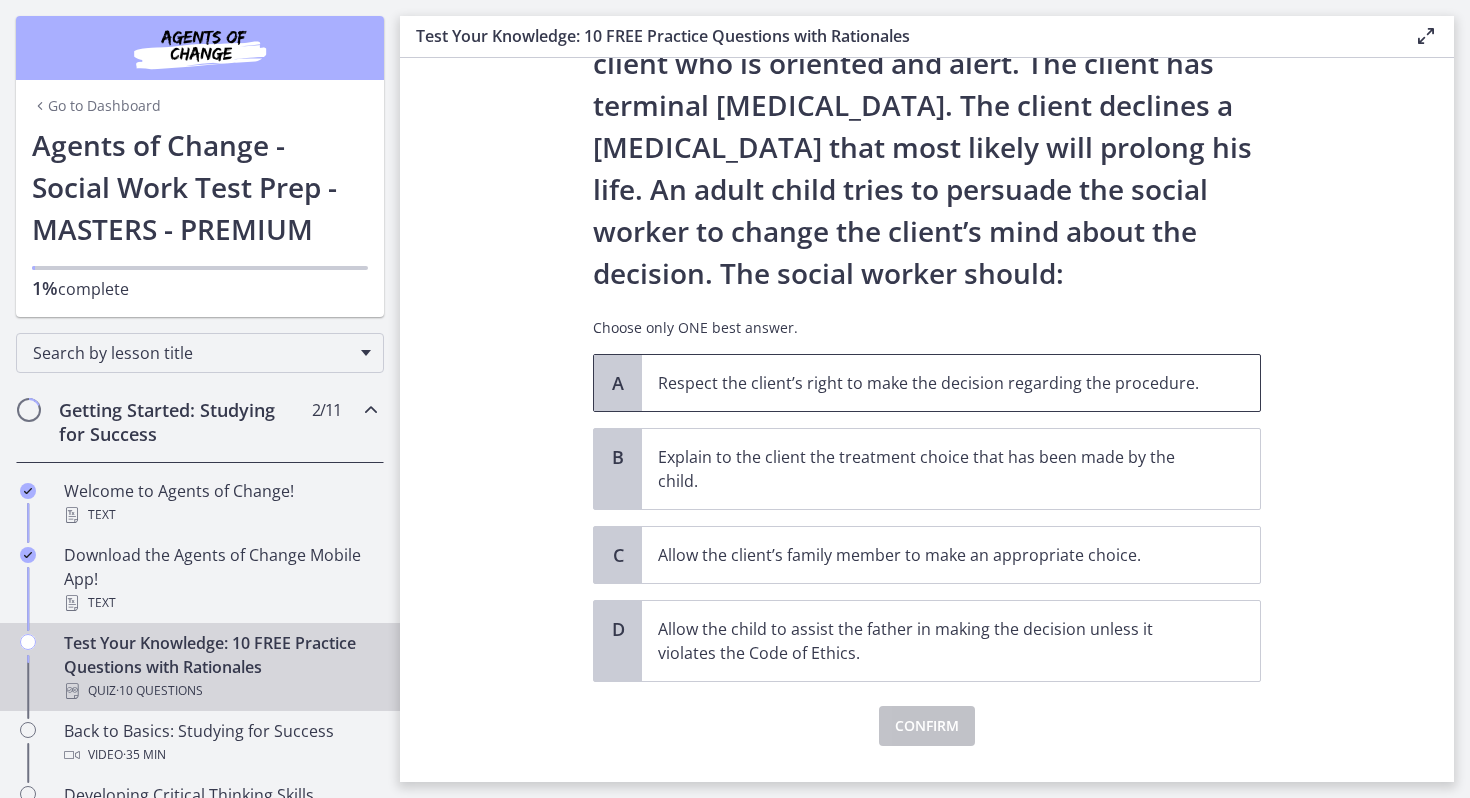 click on "Respect the client’s right to make the decision regarding the procedure." at bounding box center (931, 383) 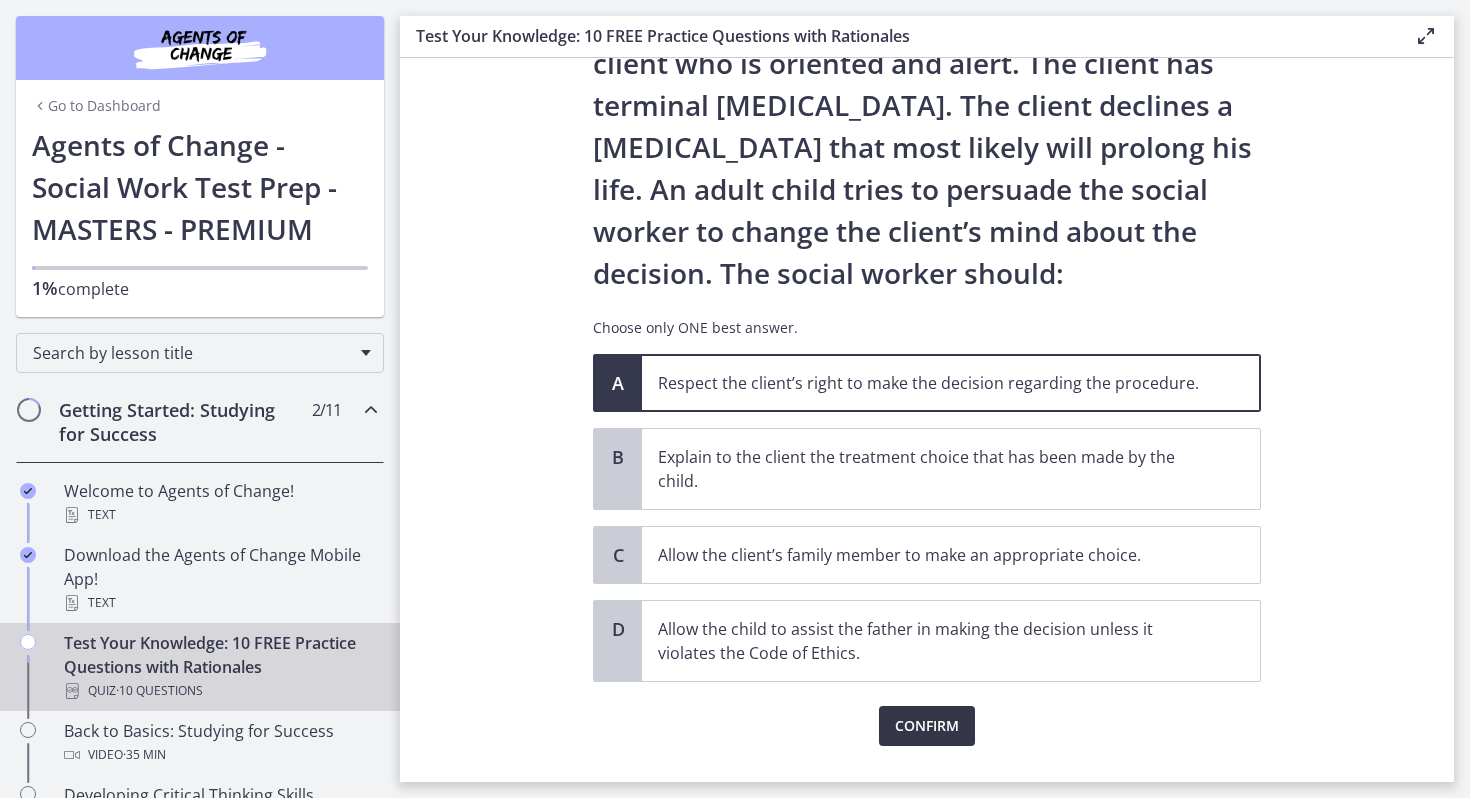 click on "Confirm" at bounding box center (927, 726) 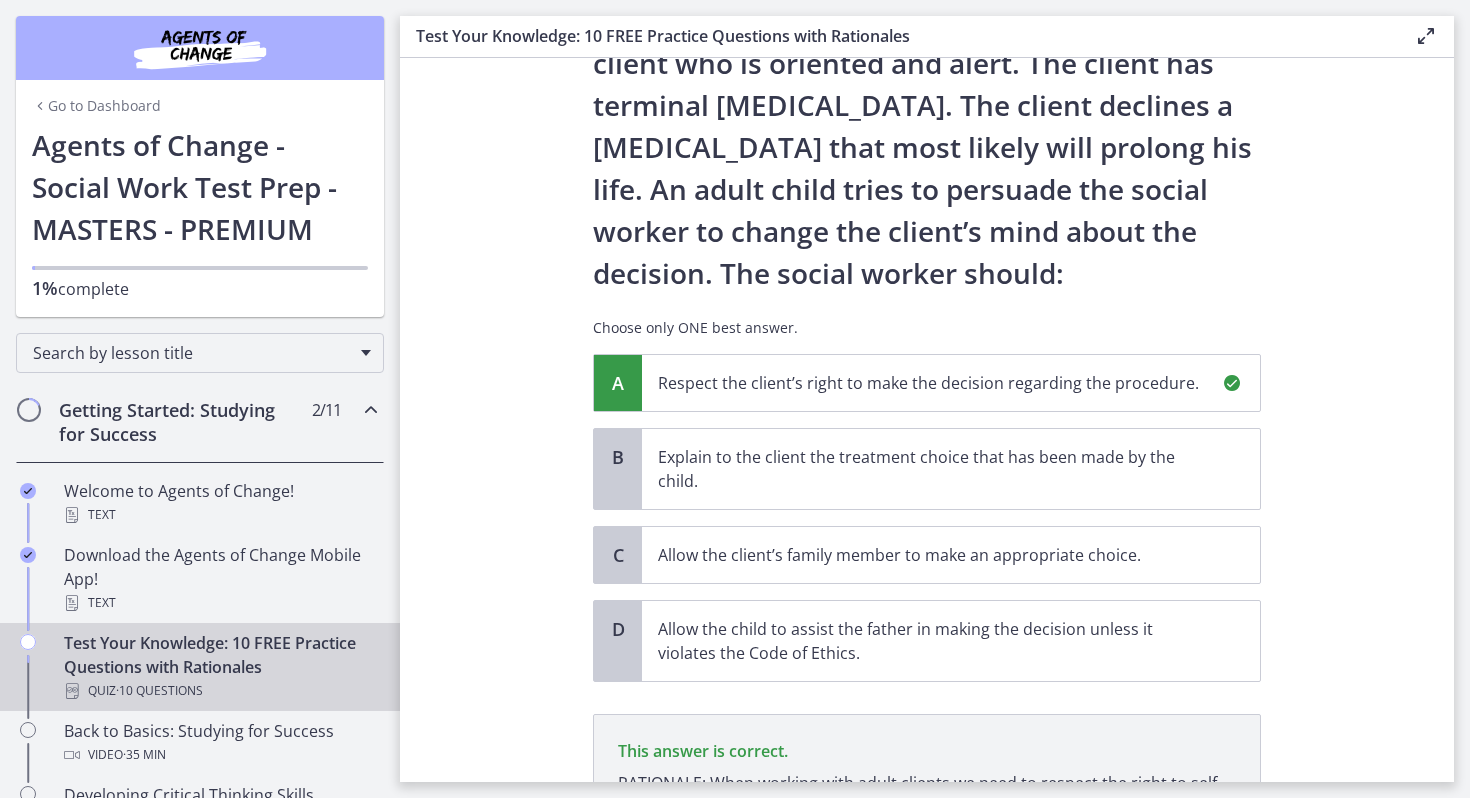 scroll, scrollTop: 376, scrollLeft: 0, axis: vertical 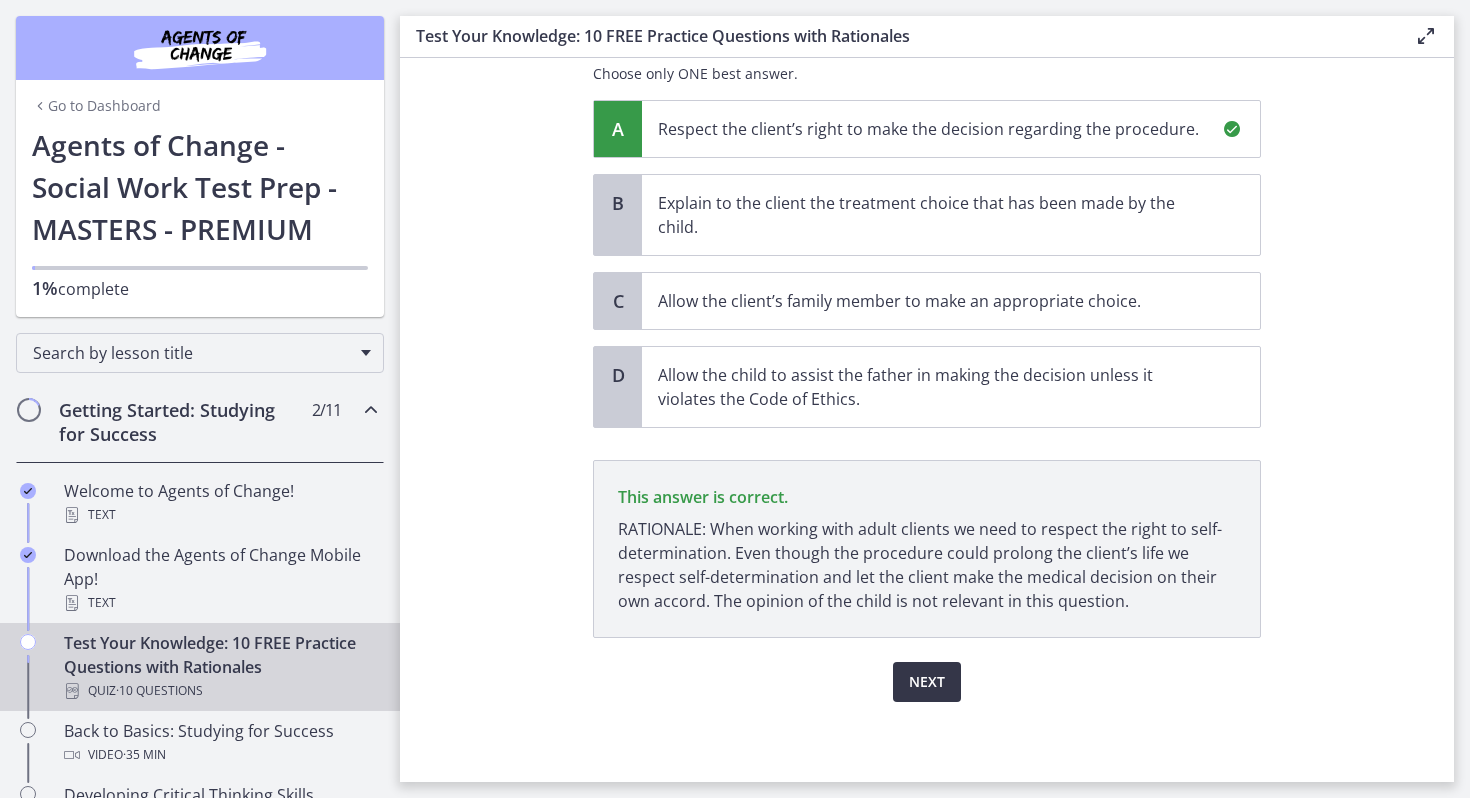 click on "Next" at bounding box center (927, 682) 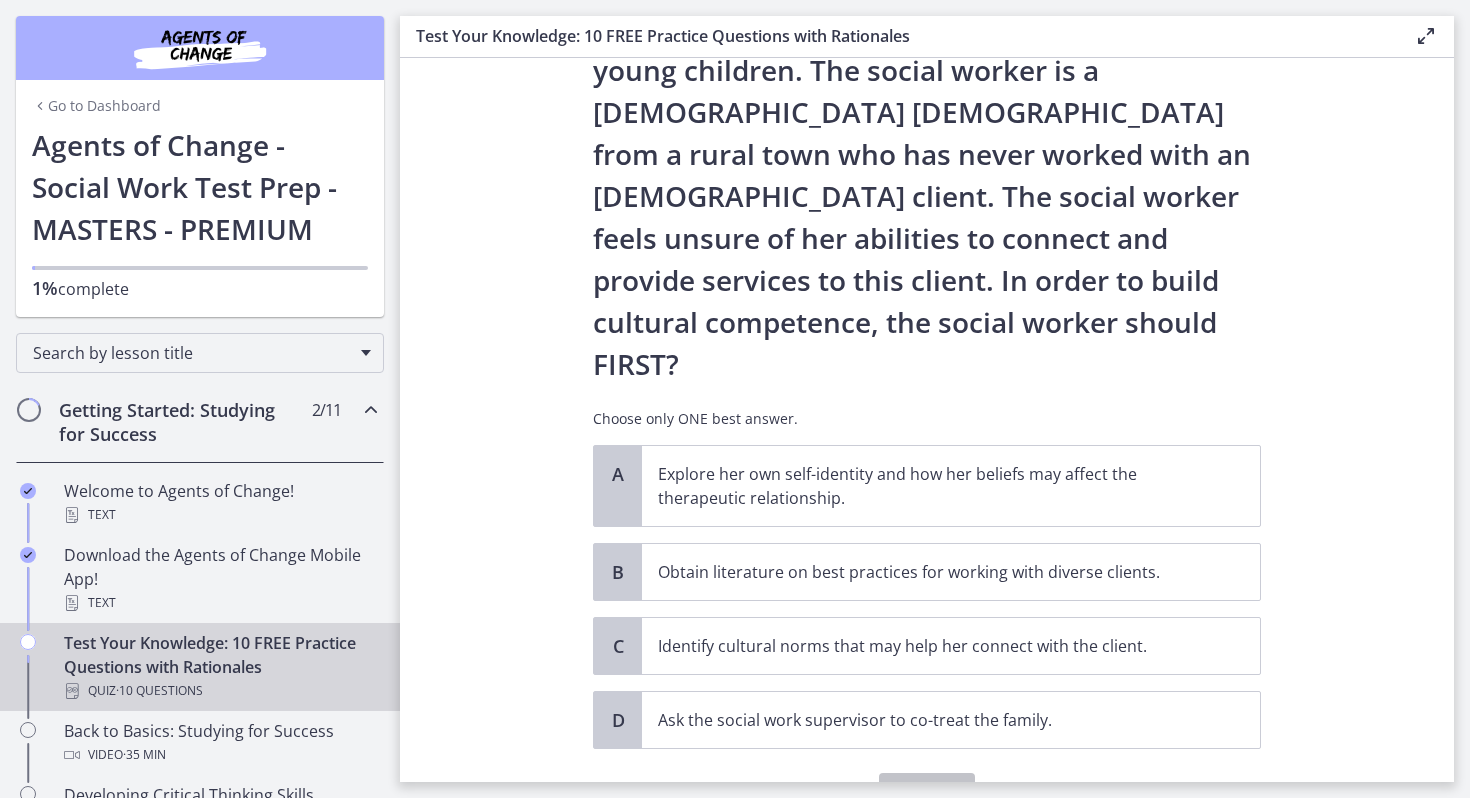 scroll, scrollTop: 226, scrollLeft: 0, axis: vertical 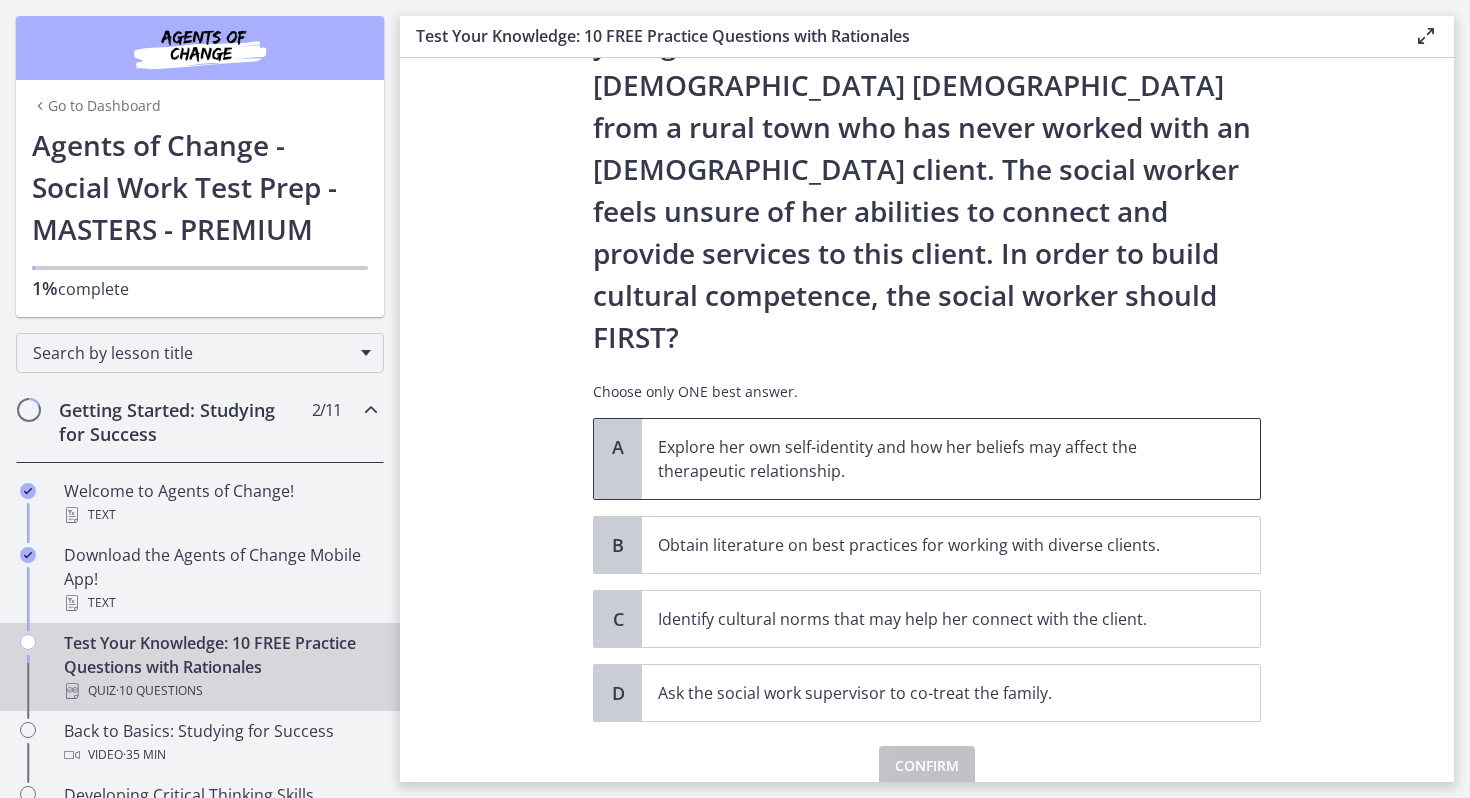 click on "Explore her own self-identity and how her beliefs may affect the therapeutic relationship." at bounding box center (931, 459) 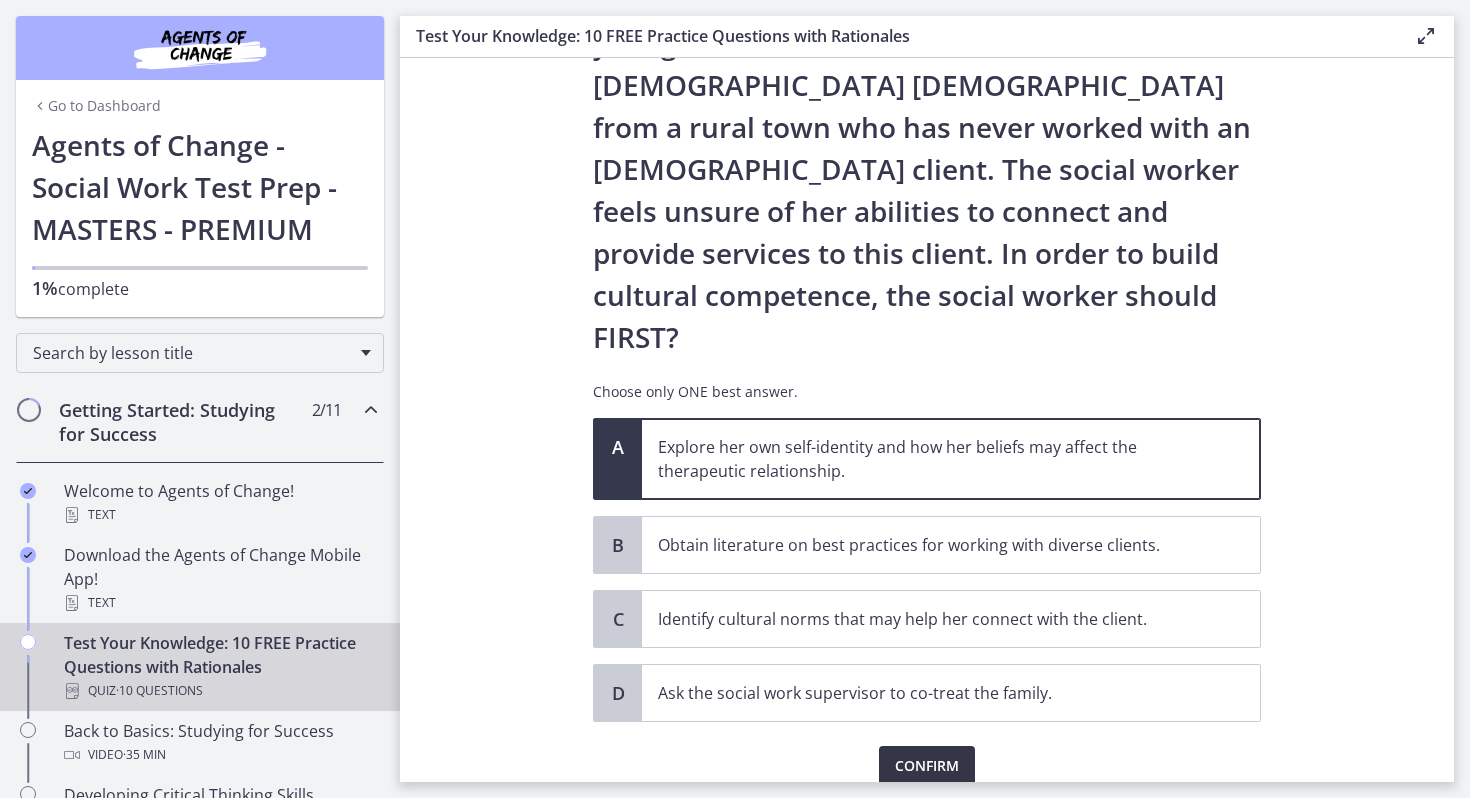click on "Confirm" at bounding box center [927, 766] 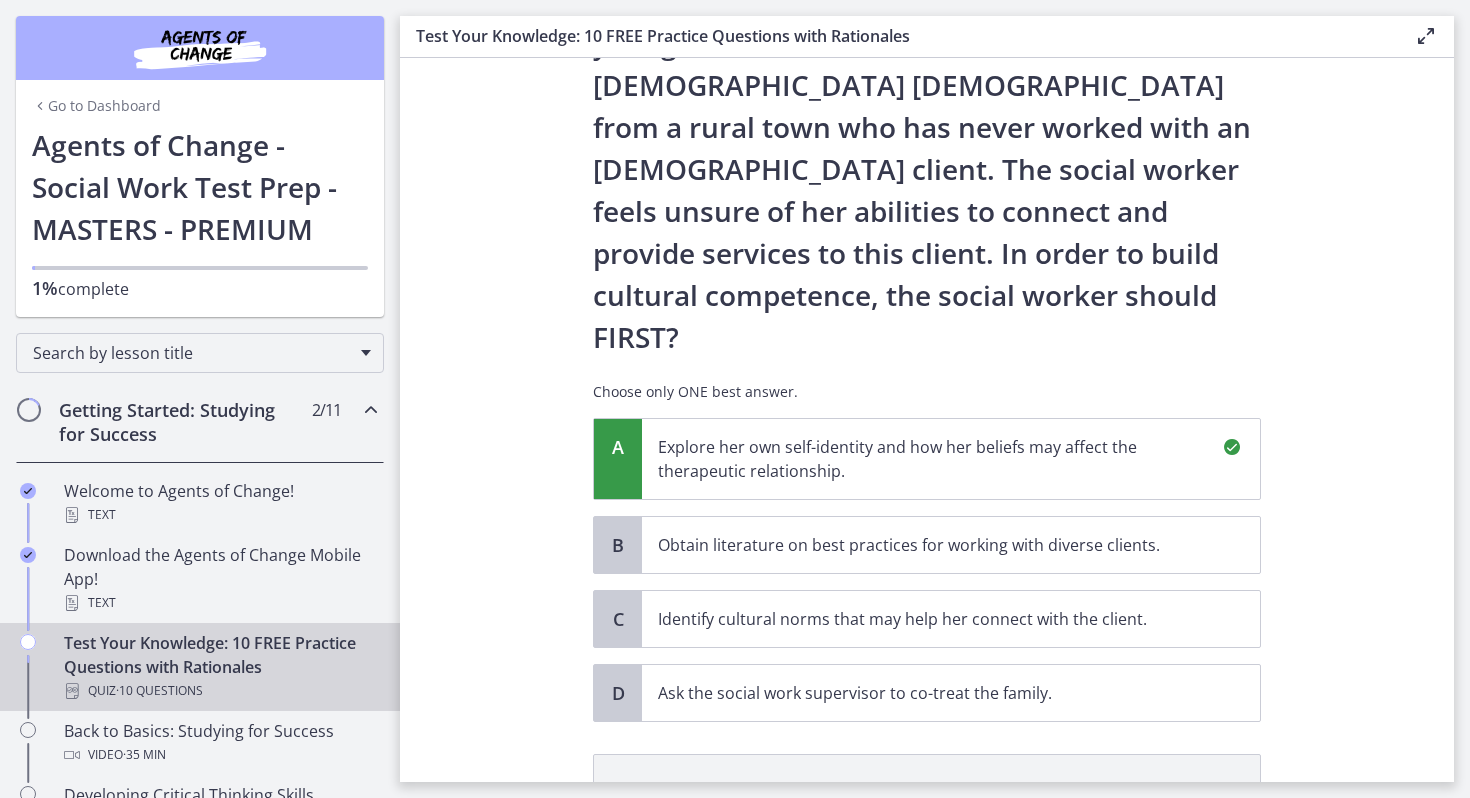scroll, scrollTop: 460, scrollLeft: 0, axis: vertical 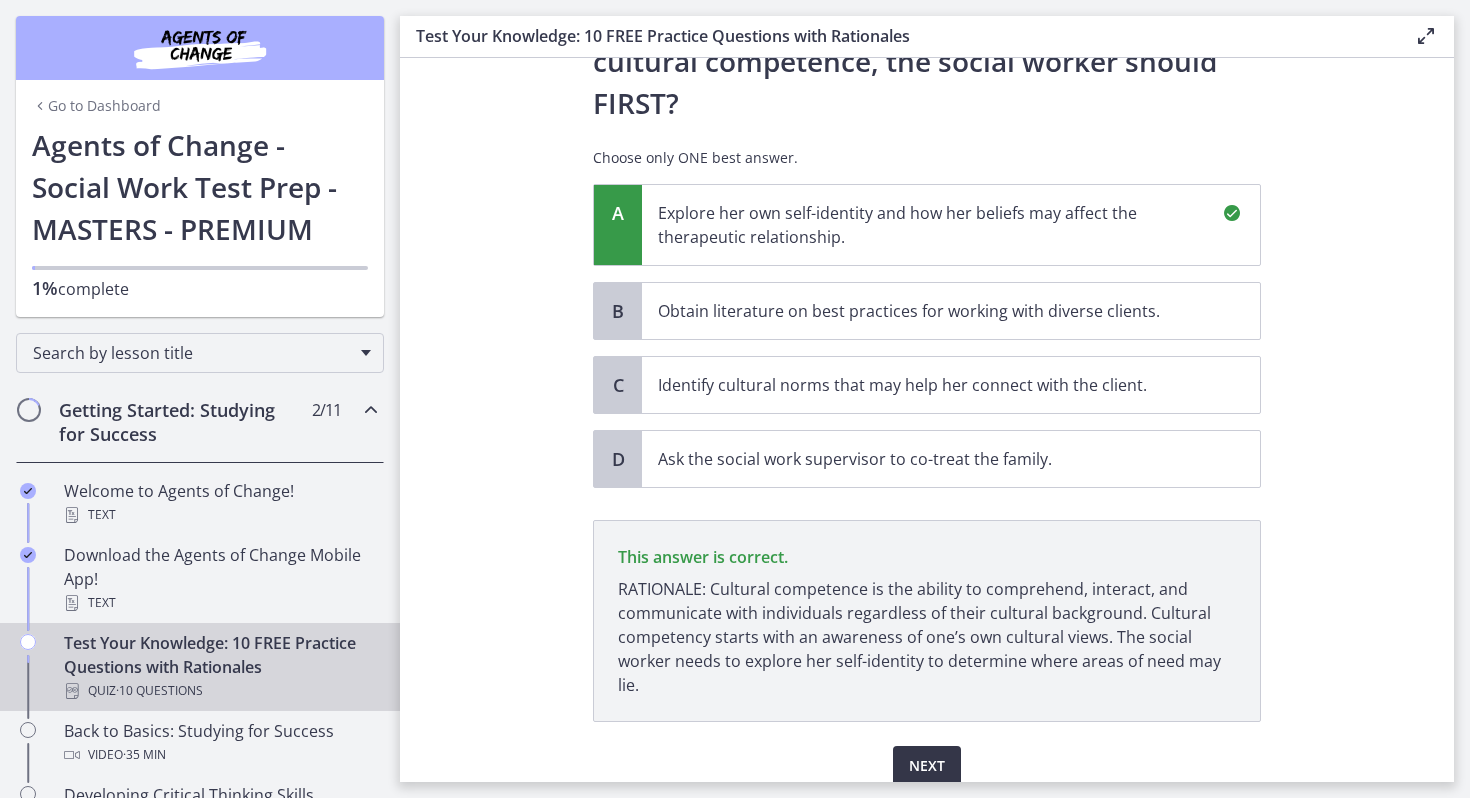 click on "Next" at bounding box center (927, 766) 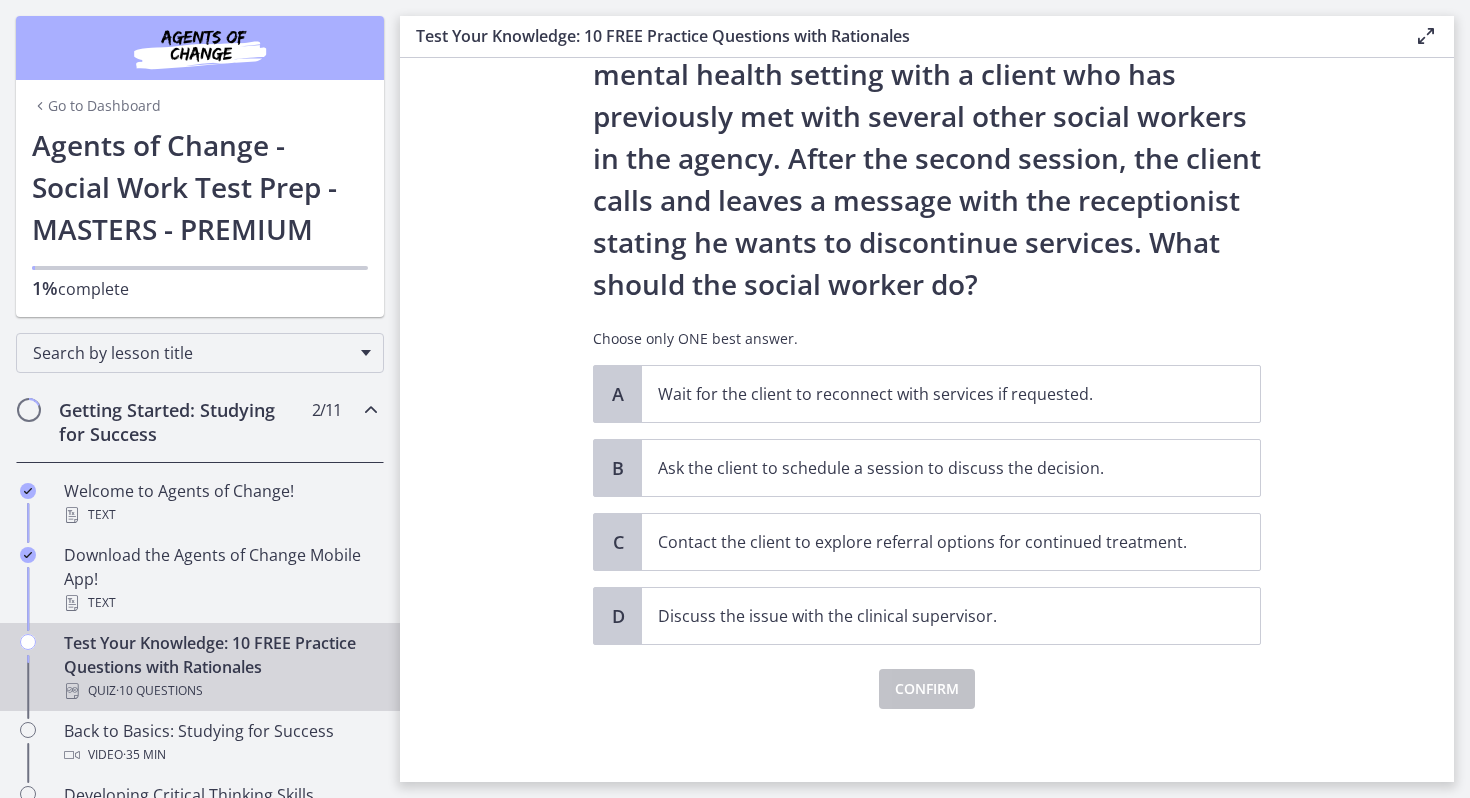 scroll, scrollTop: 118, scrollLeft: 0, axis: vertical 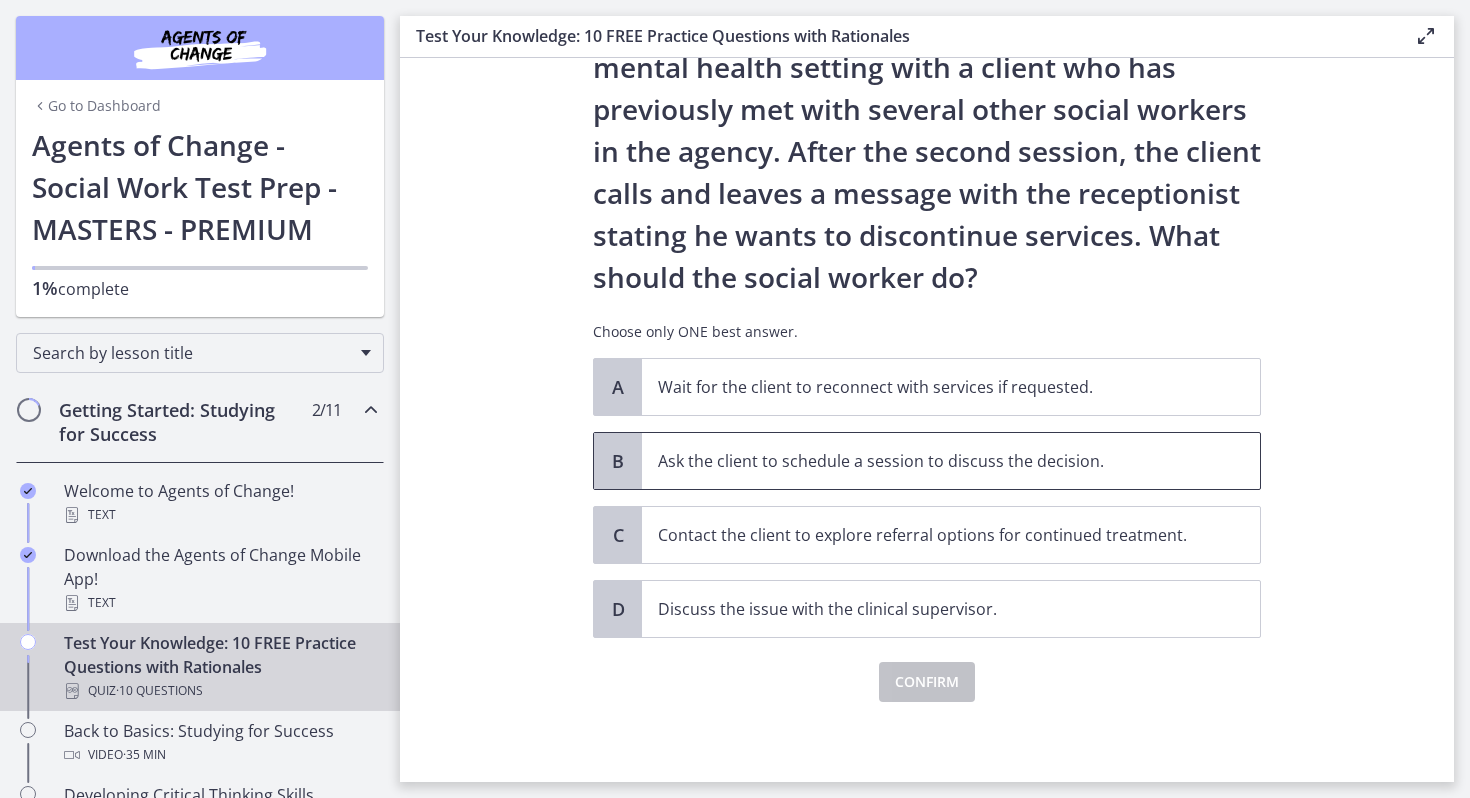 click on "Ask the client to schedule a session to discuss the decision." at bounding box center [931, 461] 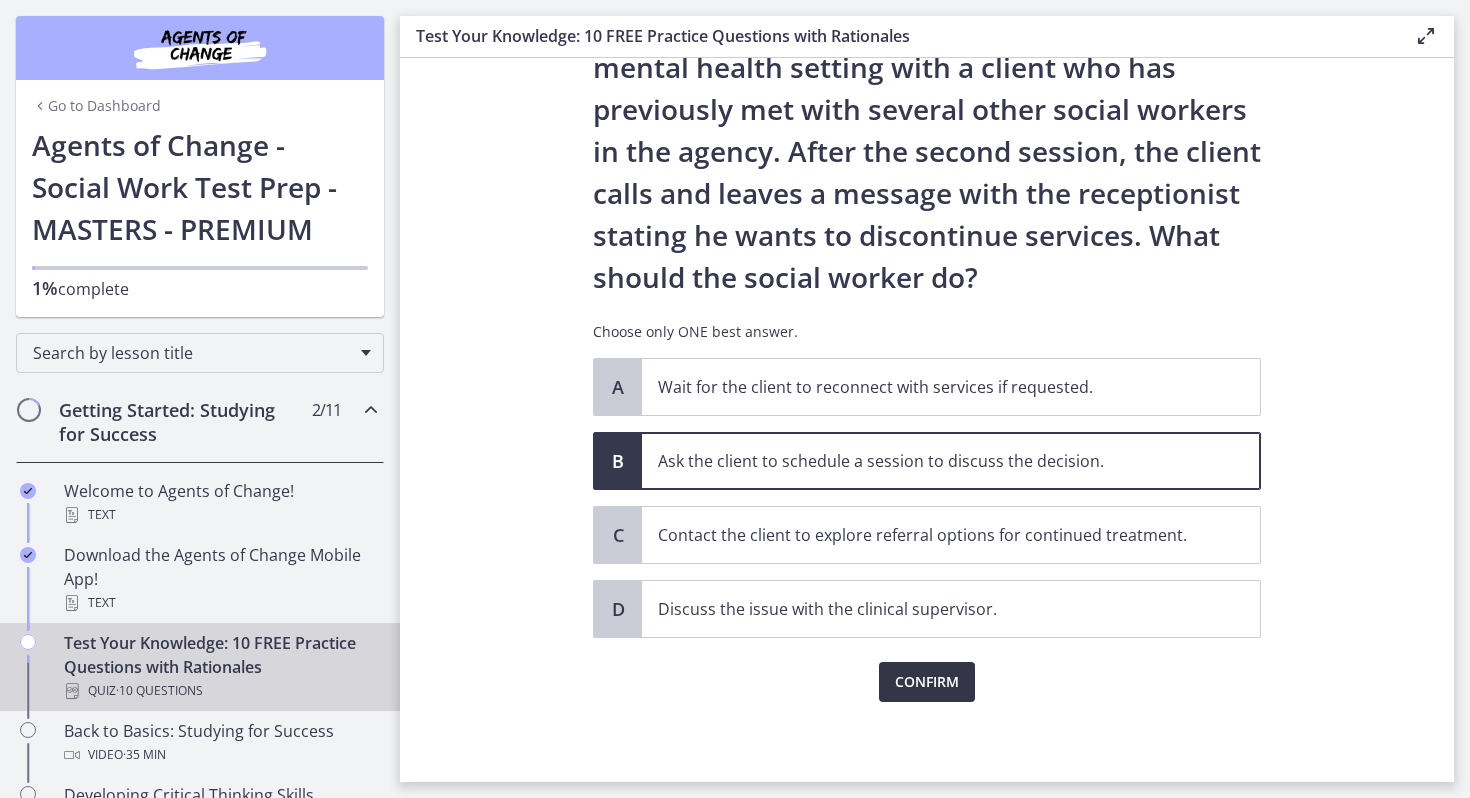 click on "Confirm" at bounding box center [927, 682] 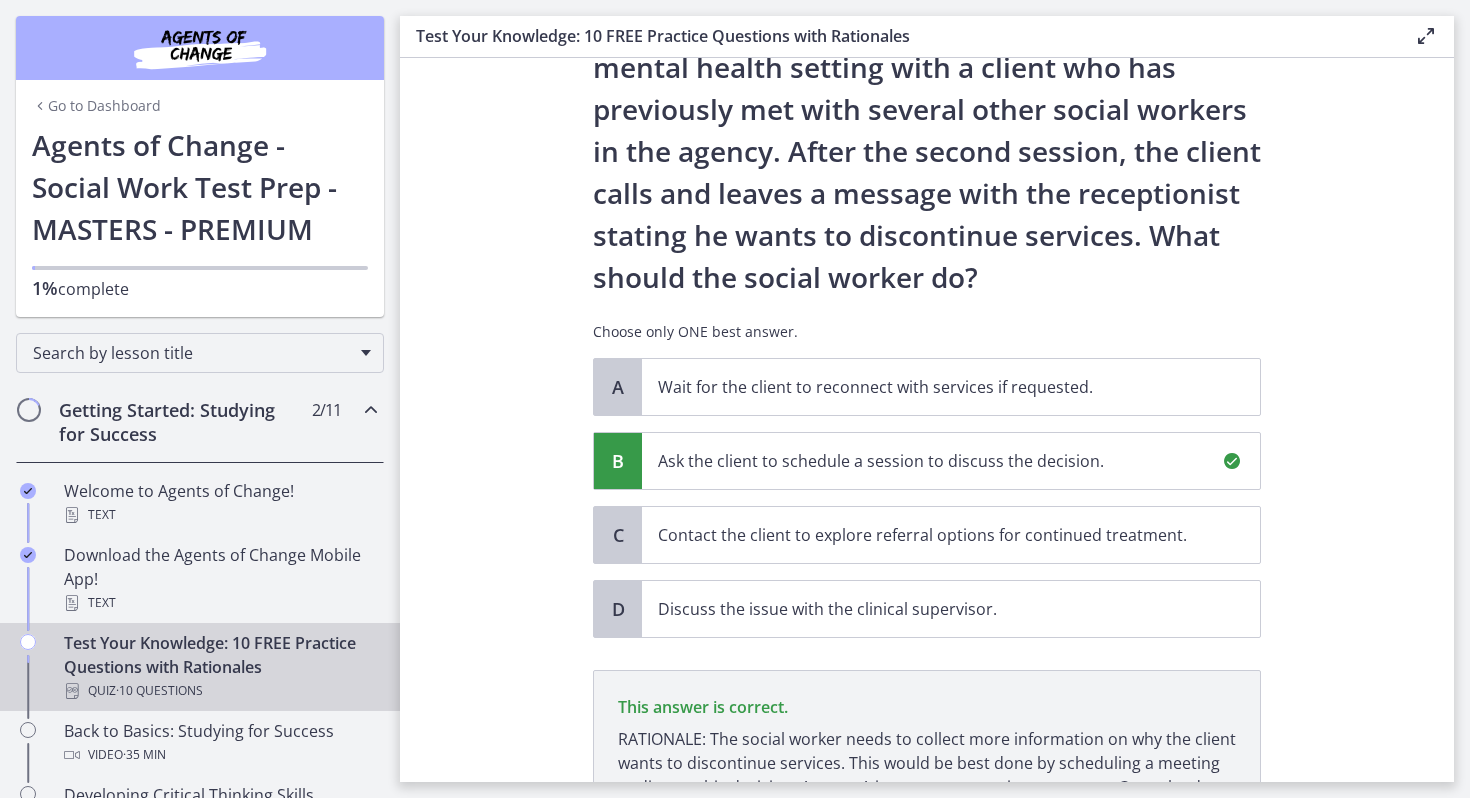scroll, scrollTop: 352, scrollLeft: 0, axis: vertical 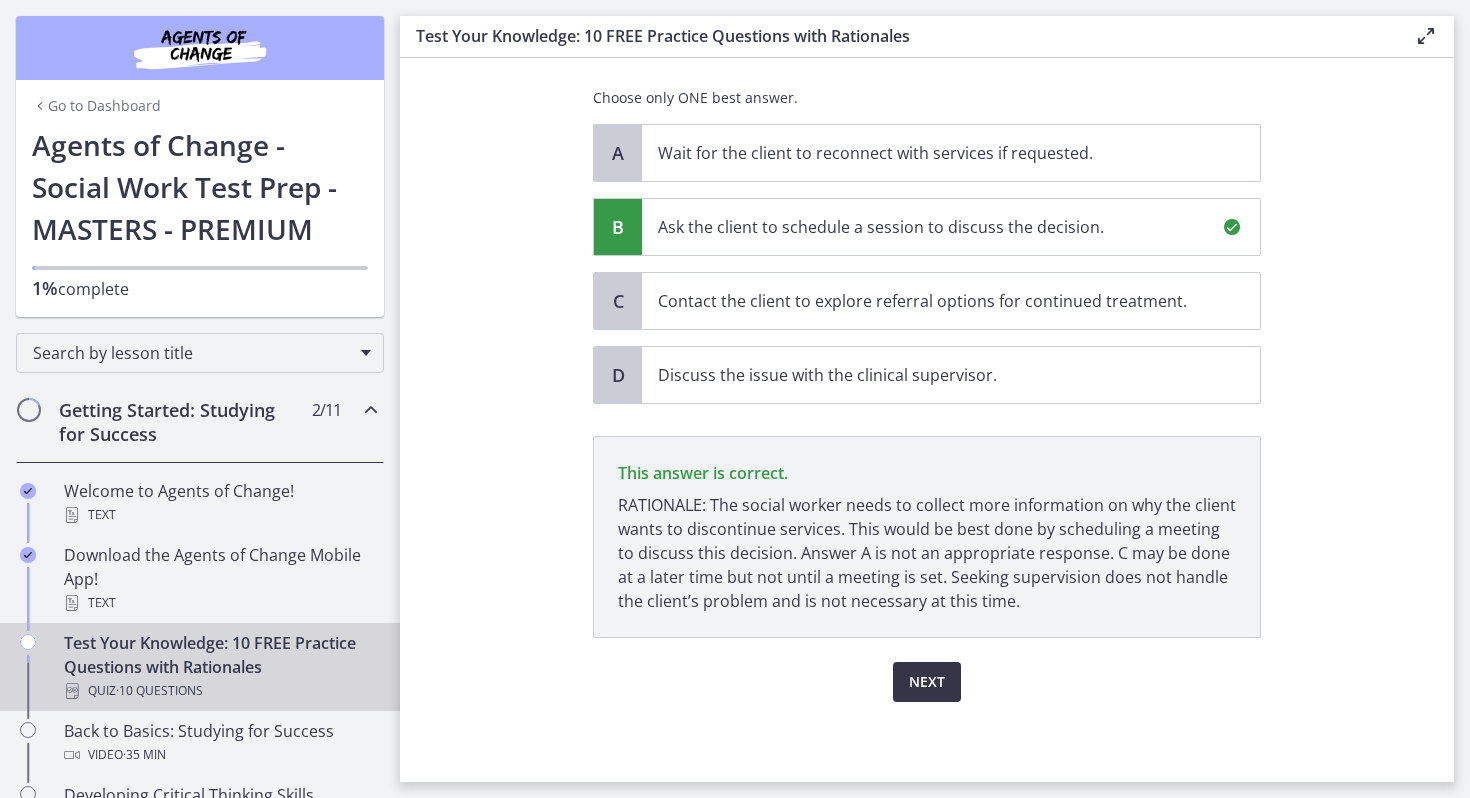 click on "Next" at bounding box center (927, 682) 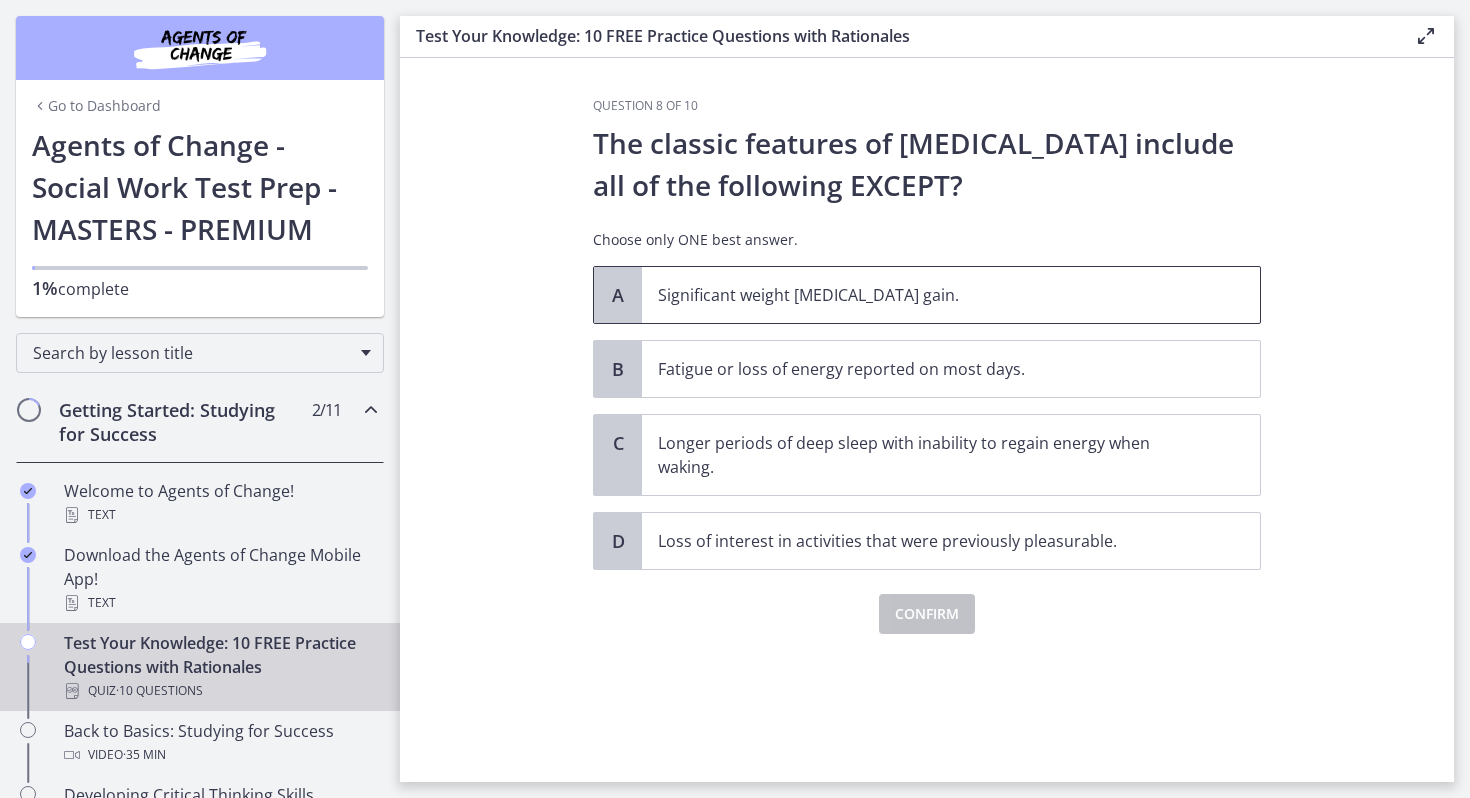 click on "Significant weight [MEDICAL_DATA] gain." at bounding box center (931, 295) 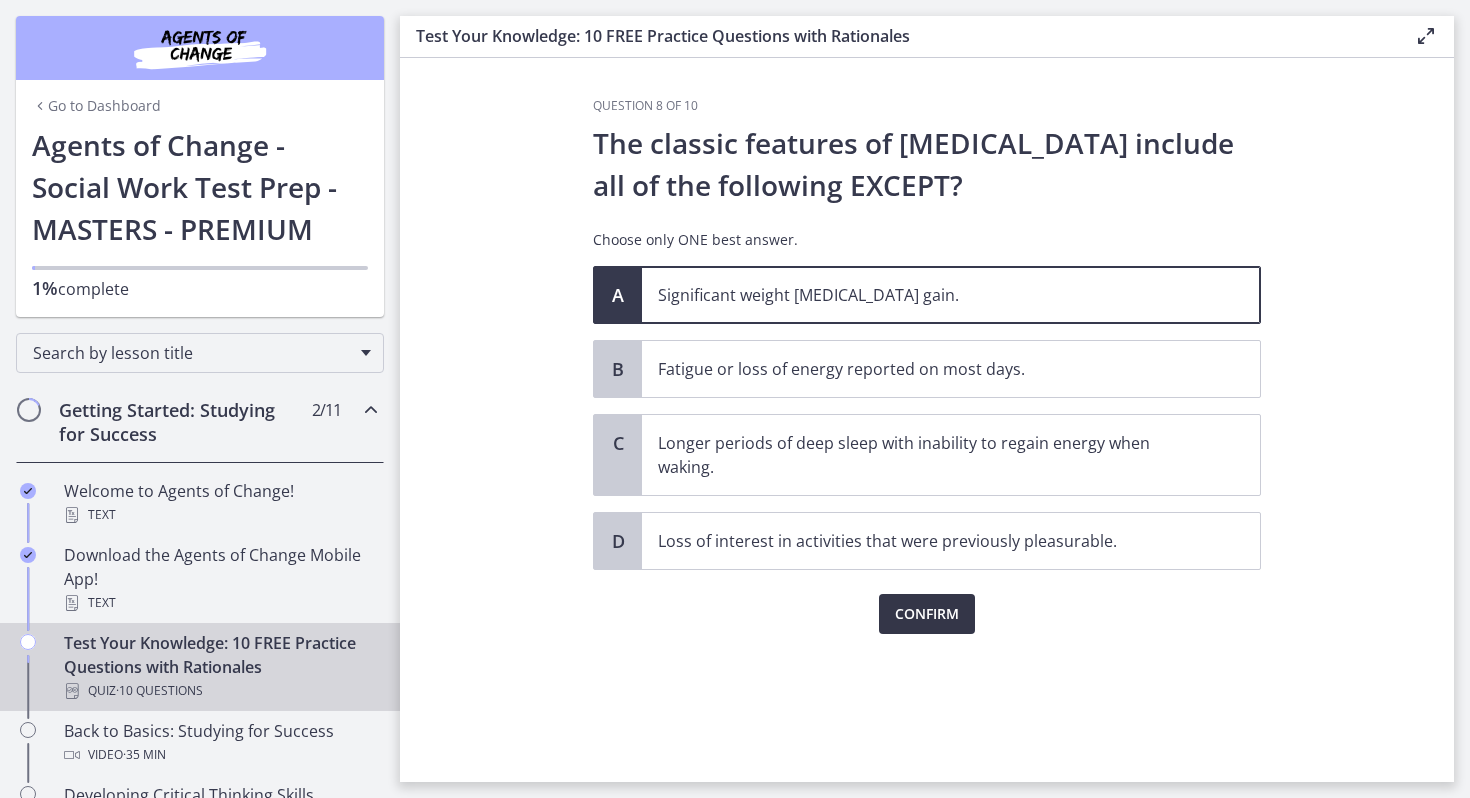 click on "Confirm" at bounding box center (927, 614) 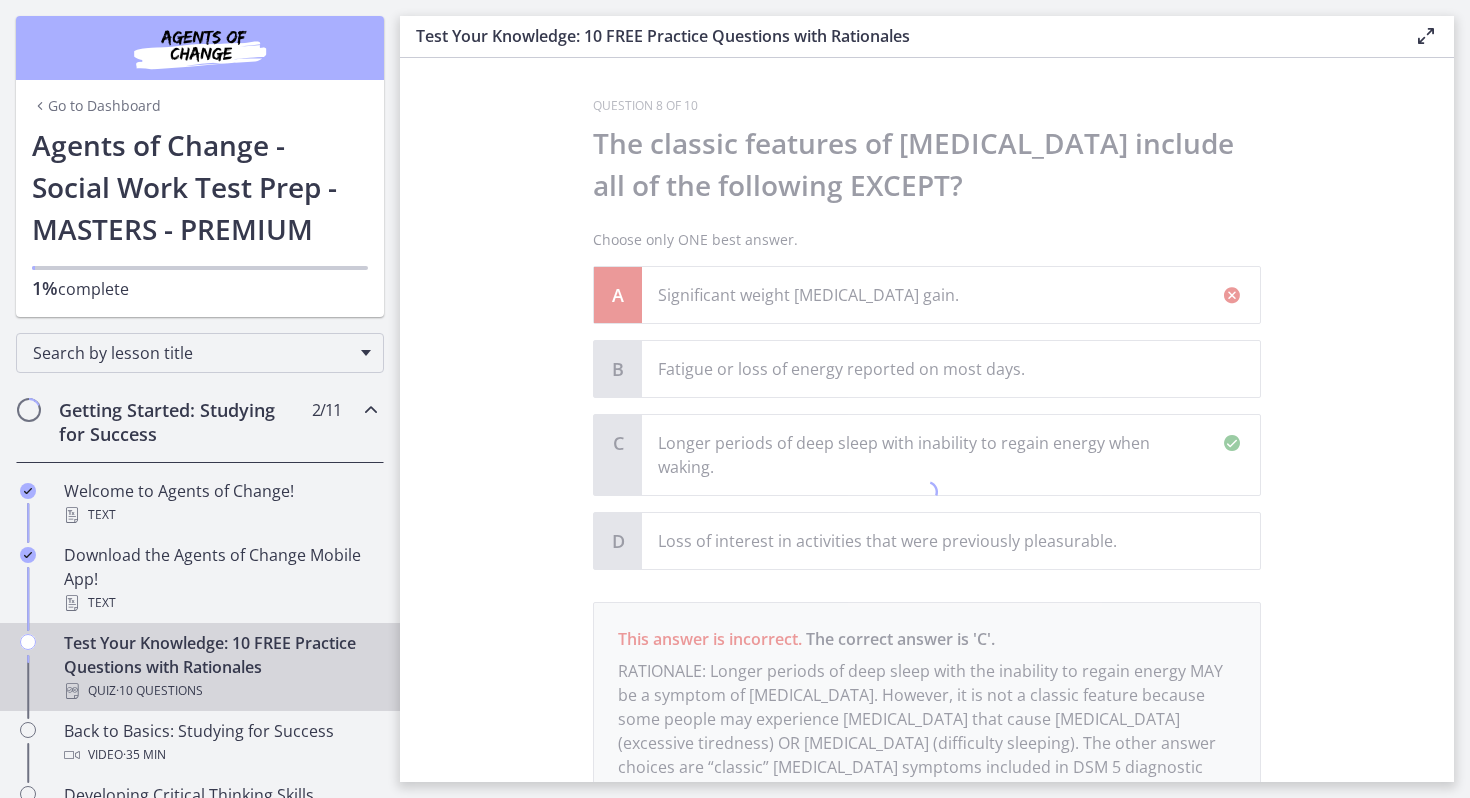 scroll, scrollTop: 166, scrollLeft: 0, axis: vertical 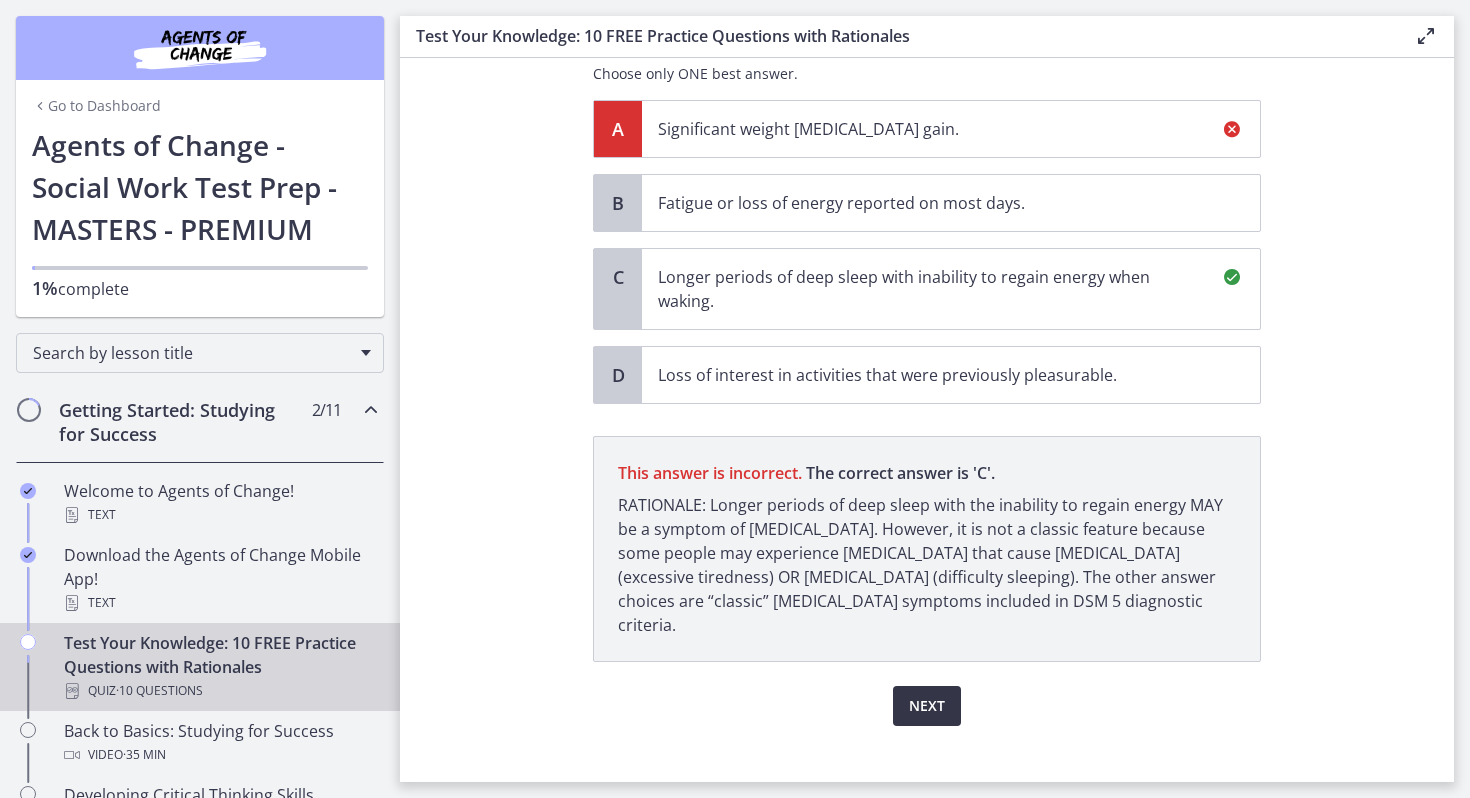 click on "Next" at bounding box center (927, 706) 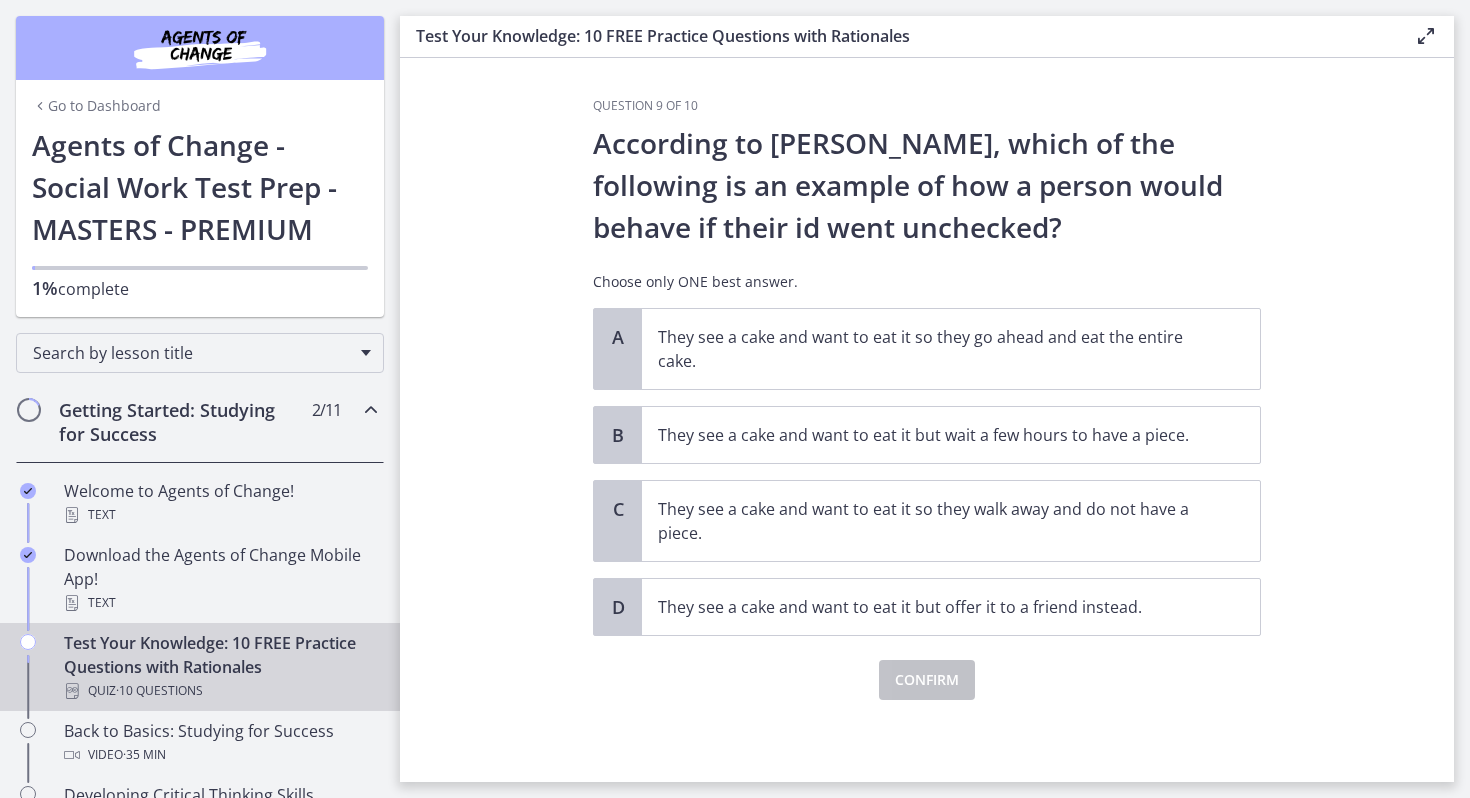 scroll, scrollTop: 0, scrollLeft: 0, axis: both 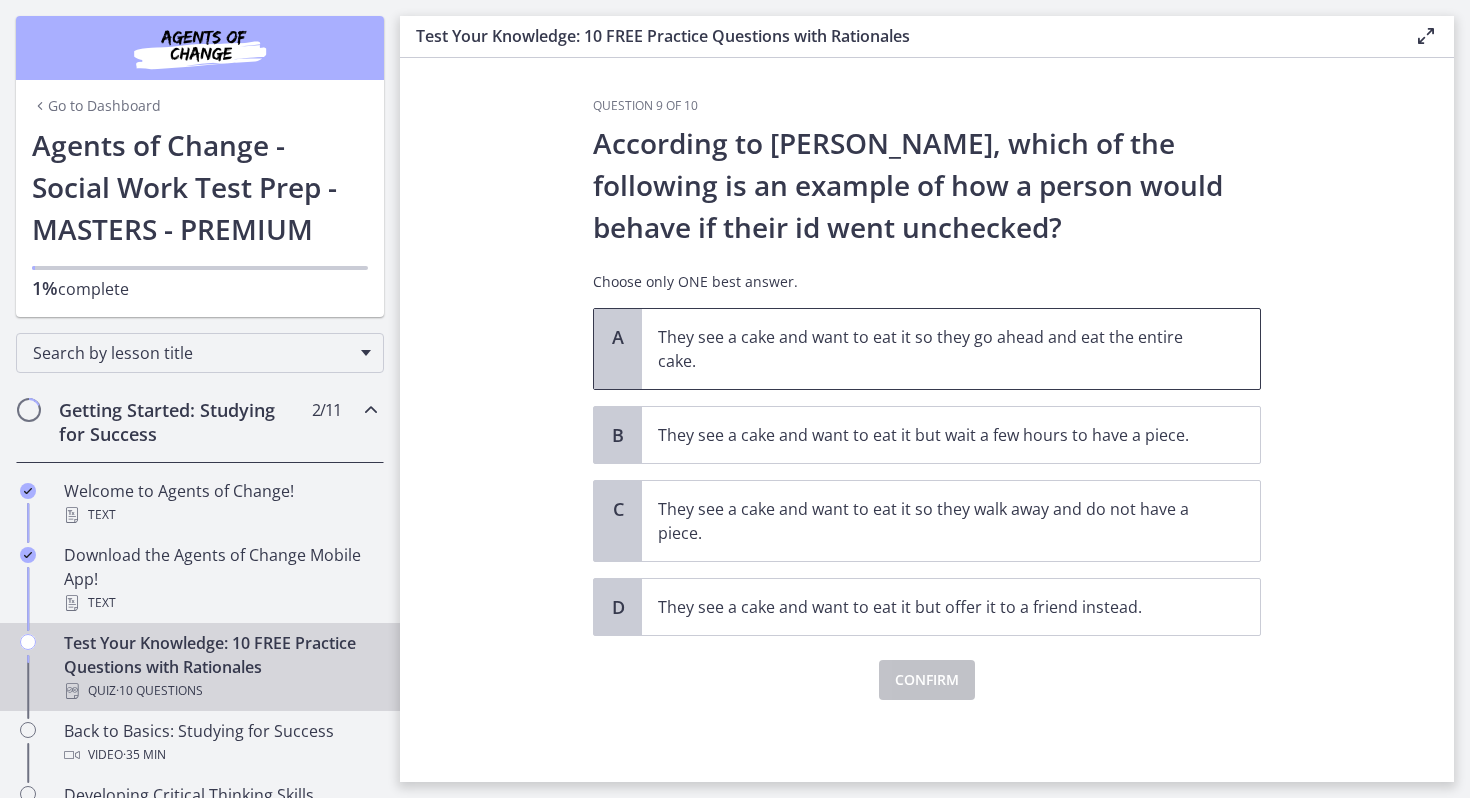 click on "They see a cake and want to eat it so they go ahead and eat the entire cake." at bounding box center [931, 349] 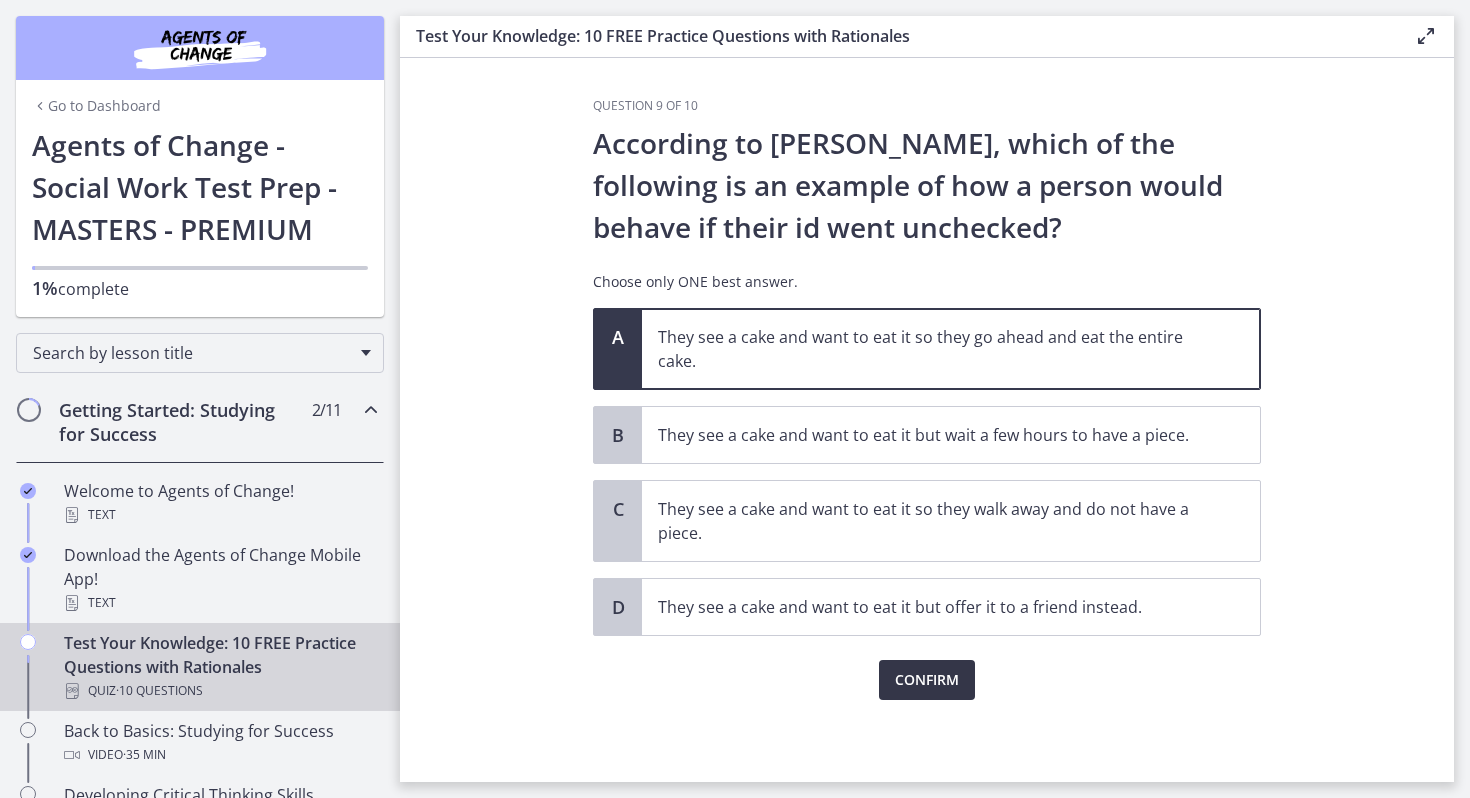 click on "Confirm" at bounding box center (927, 680) 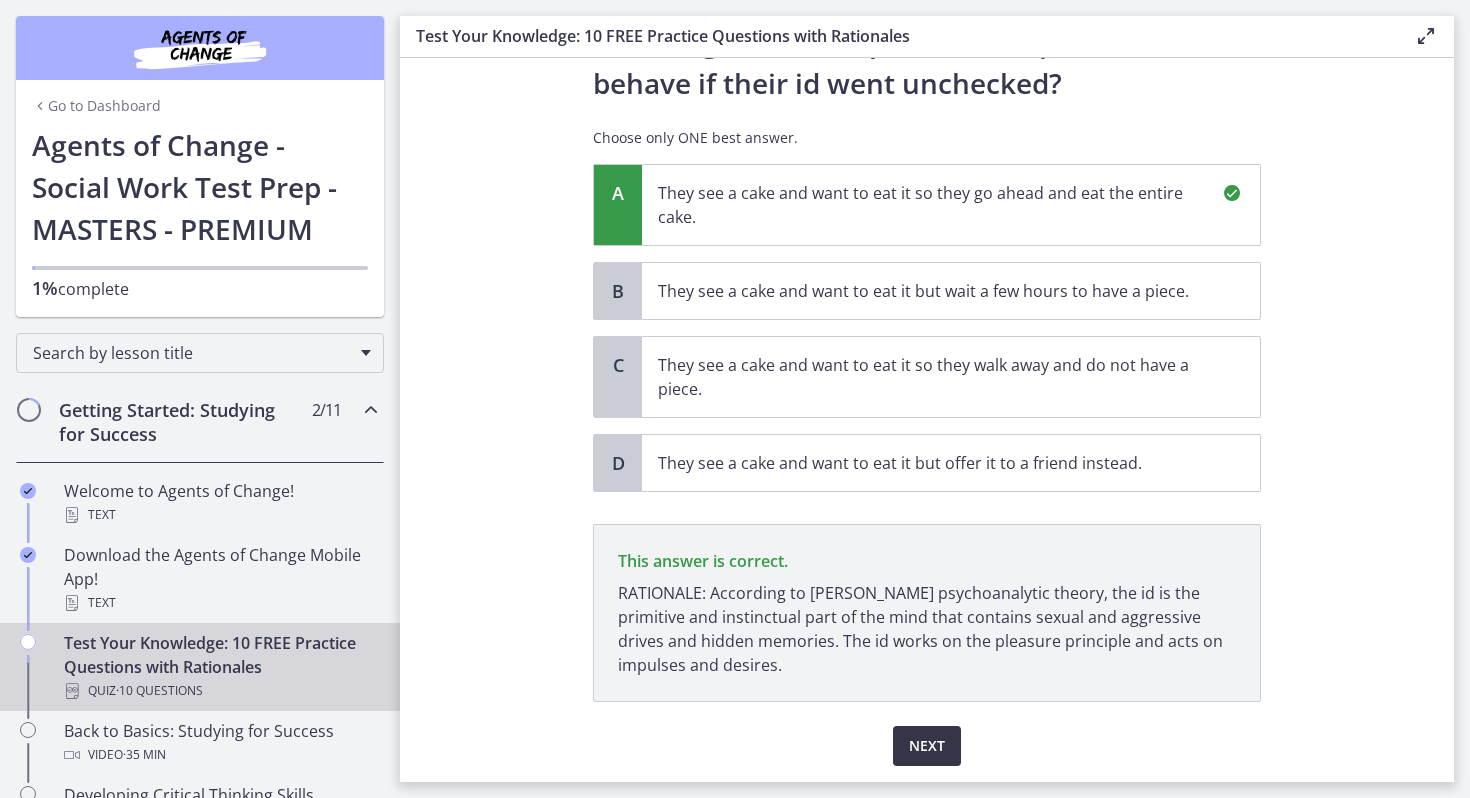 scroll, scrollTop: 208, scrollLeft: 0, axis: vertical 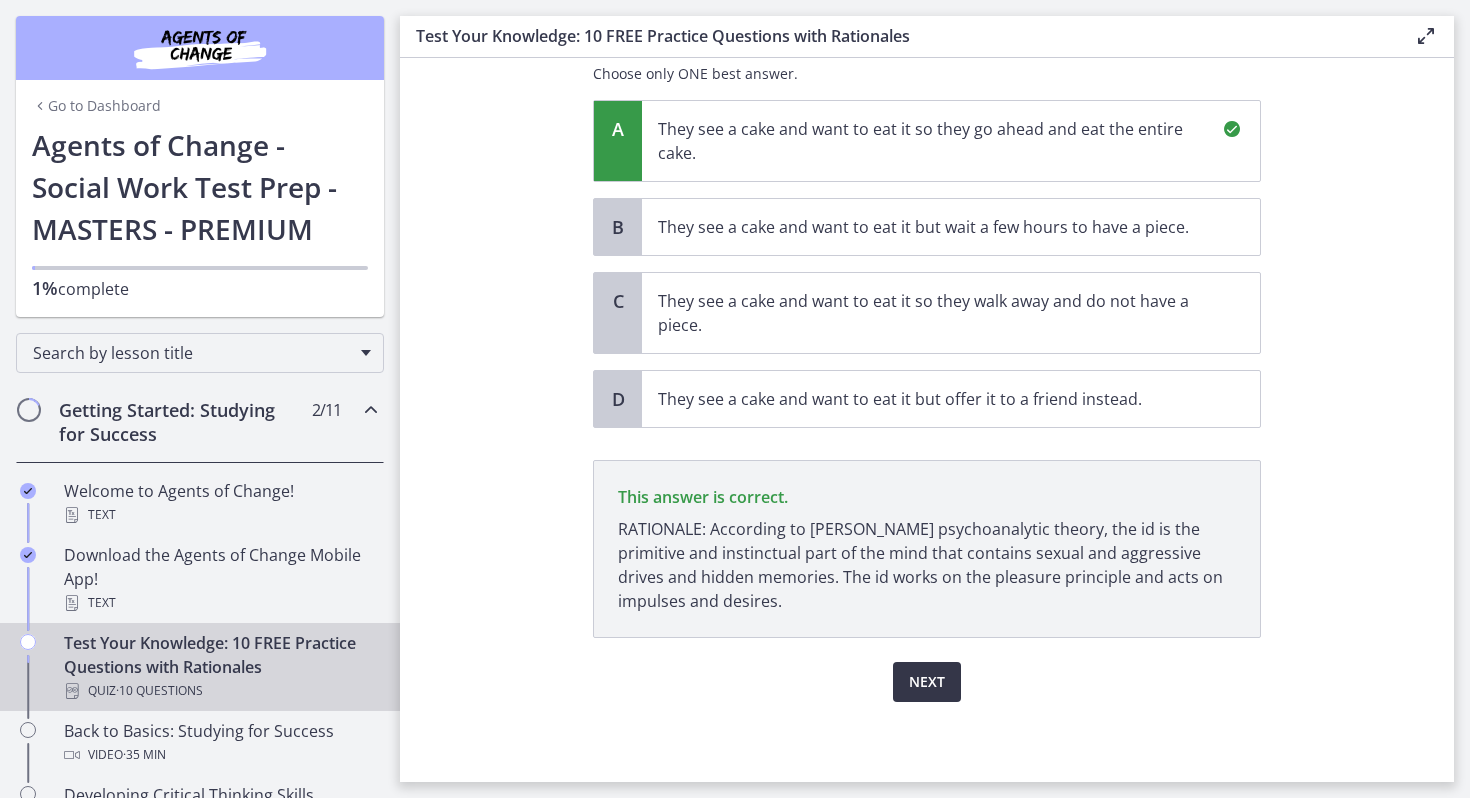 click on "Next" at bounding box center [927, 682] 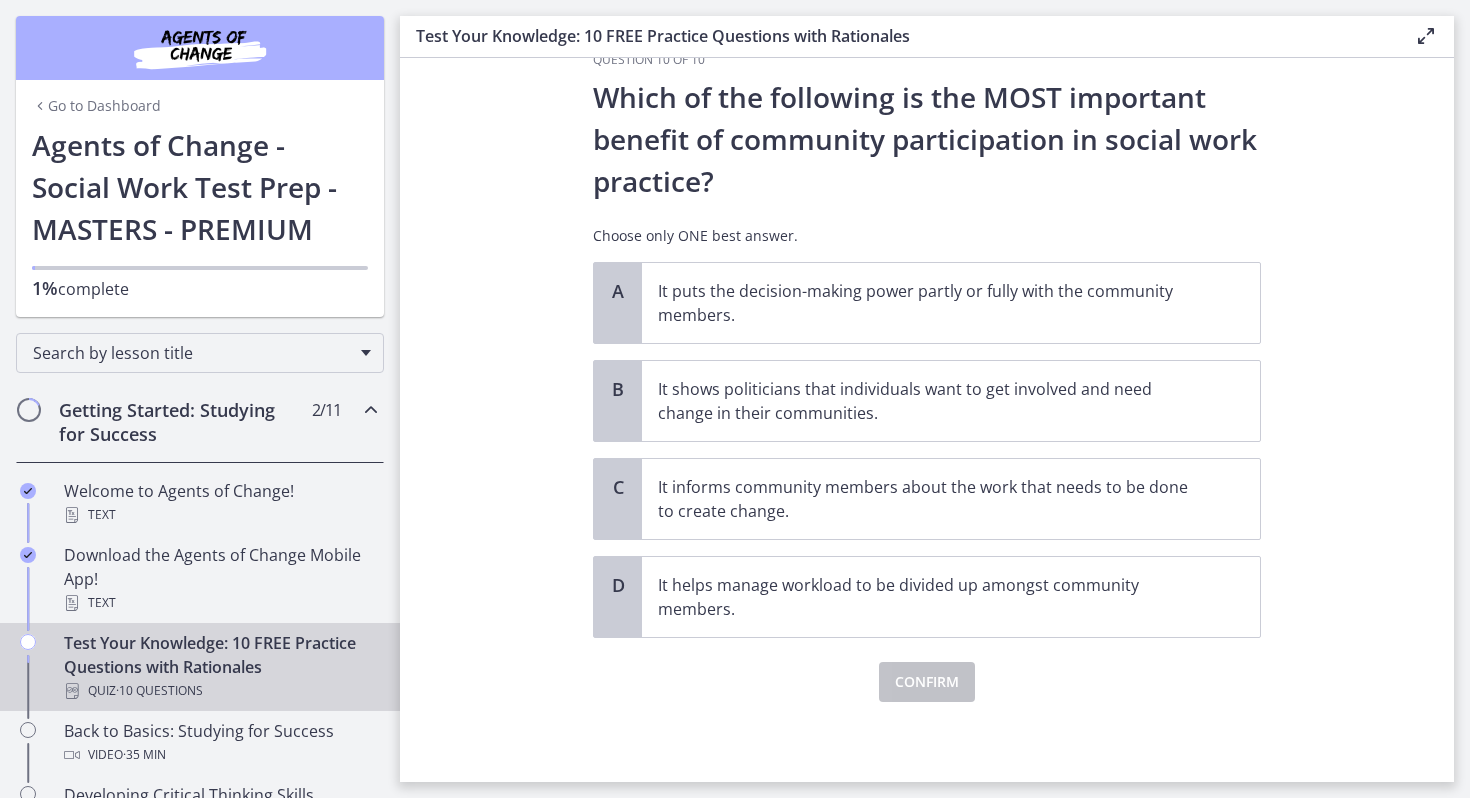 scroll, scrollTop: 0, scrollLeft: 0, axis: both 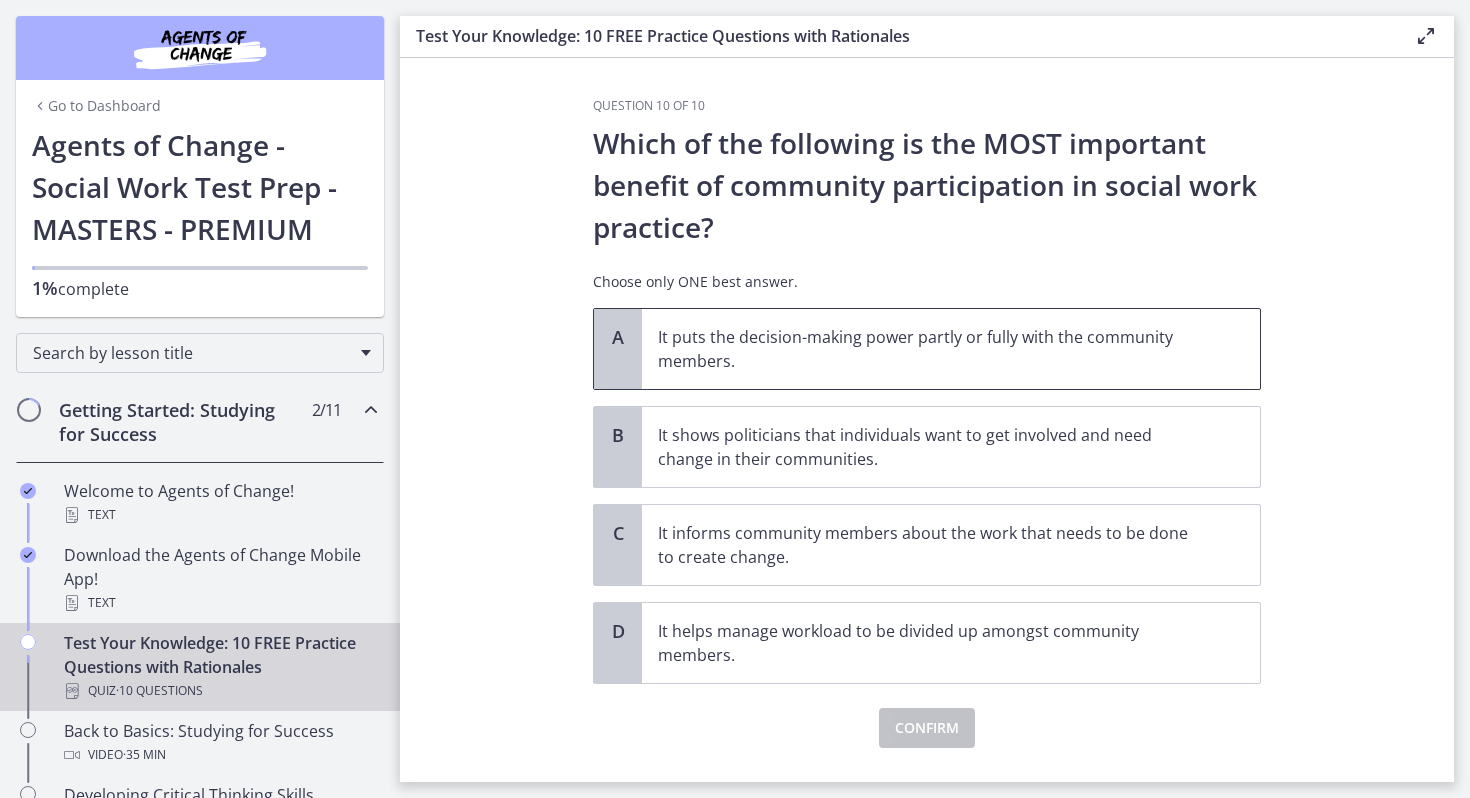 click on "It puts the decision-making power partly or fully with the community members." at bounding box center [931, 349] 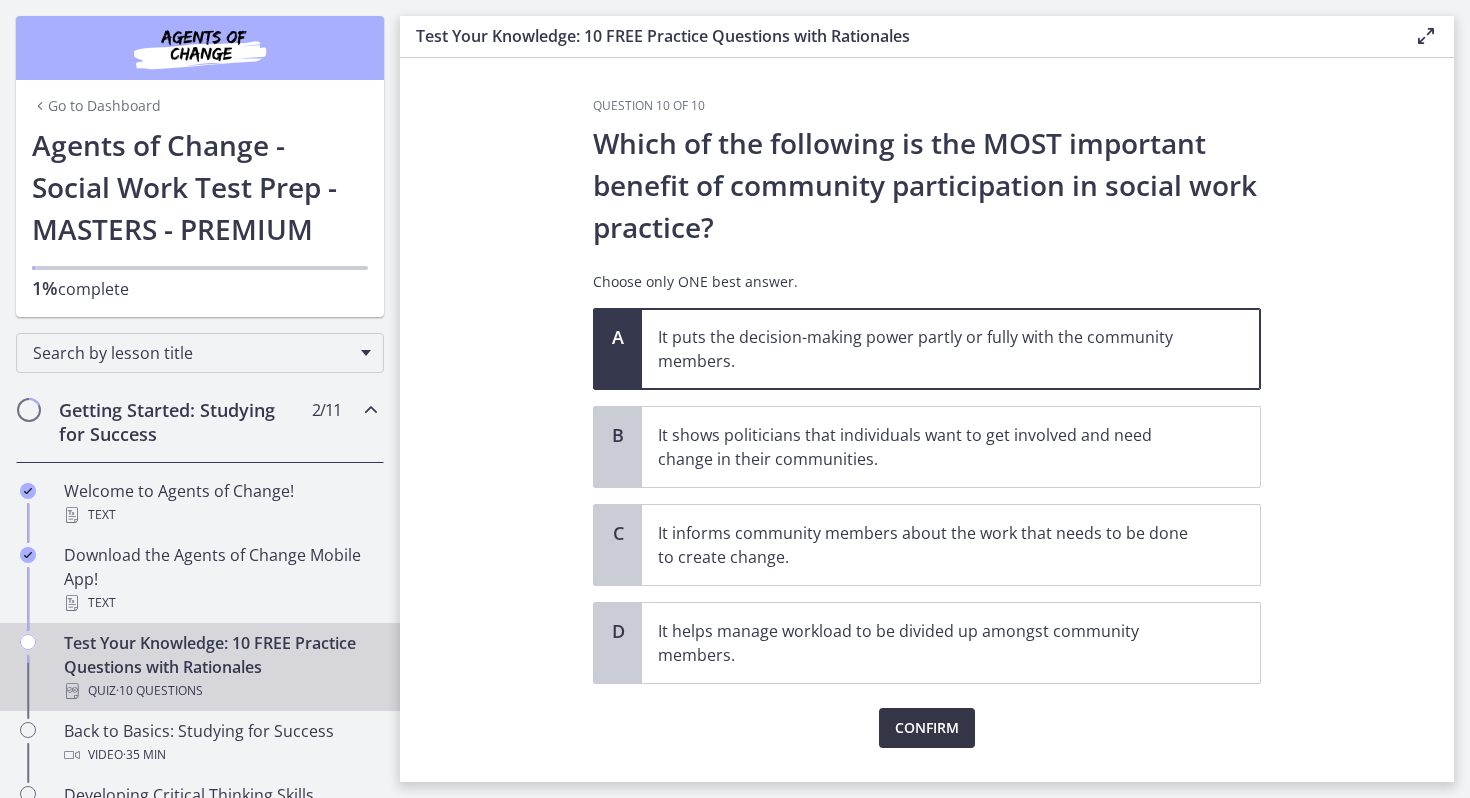click on "Confirm" at bounding box center (927, 728) 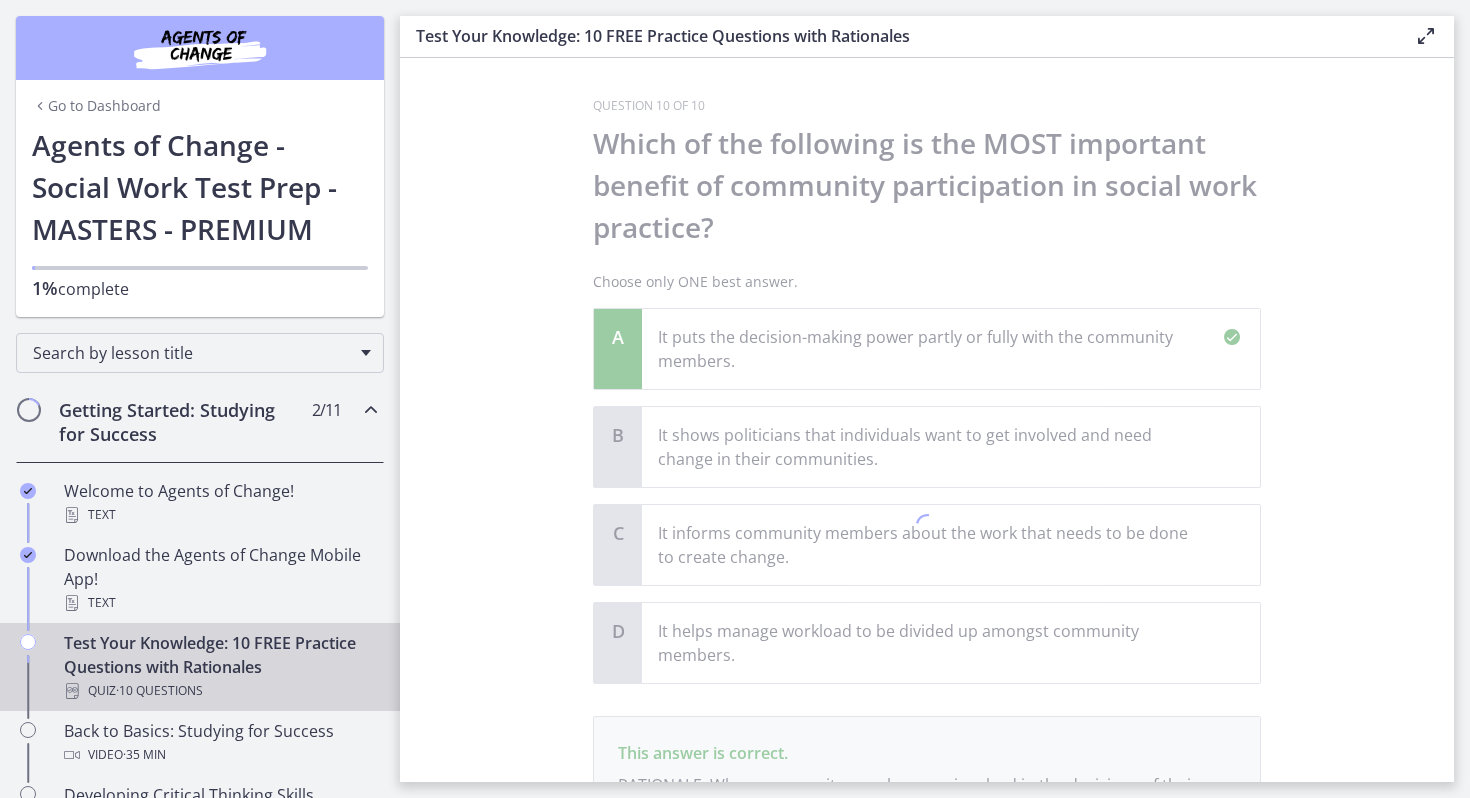 scroll, scrollTop: 256, scrollLeft: 0, axis: vertical 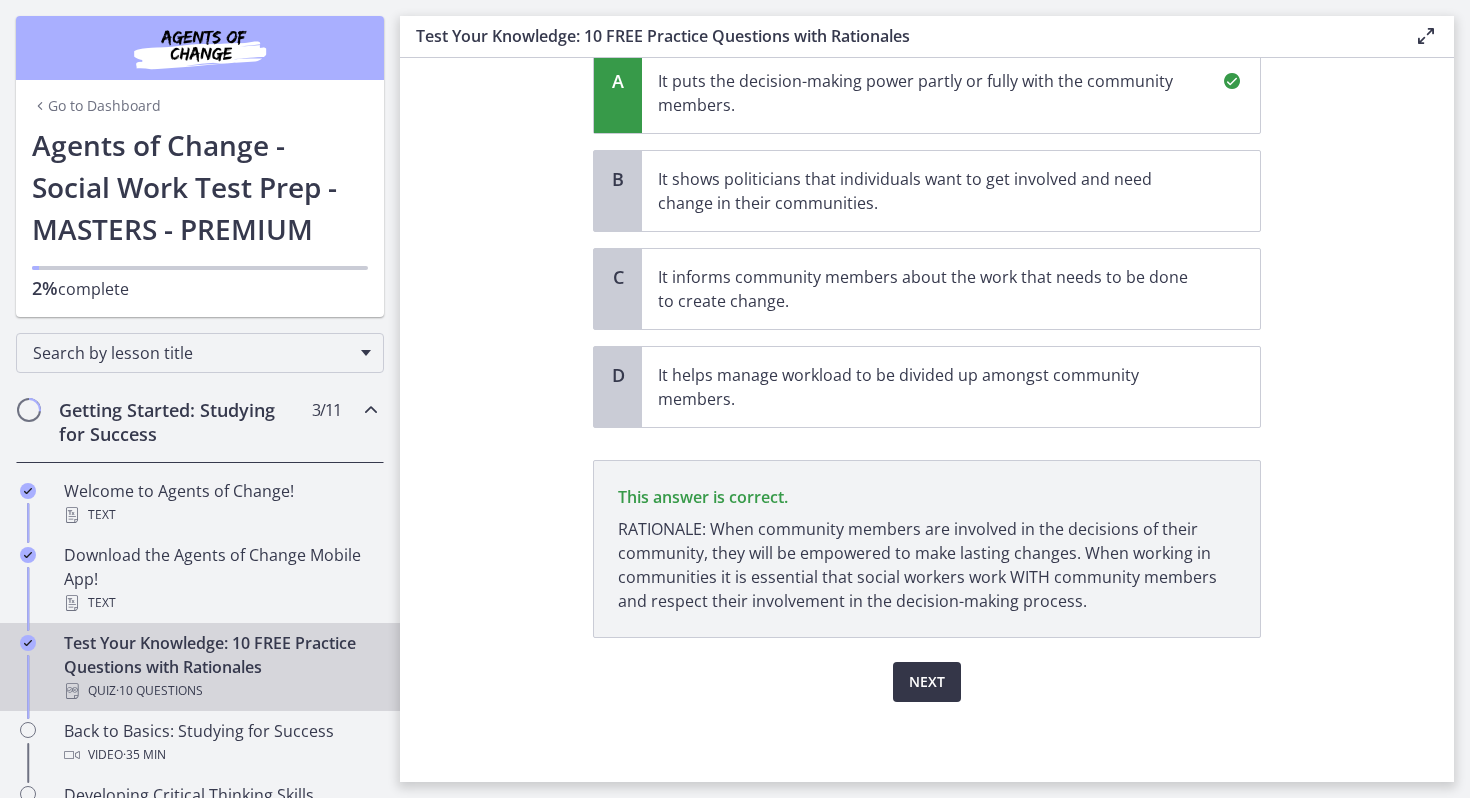 click on "Next" at bounding box center (927, 682) 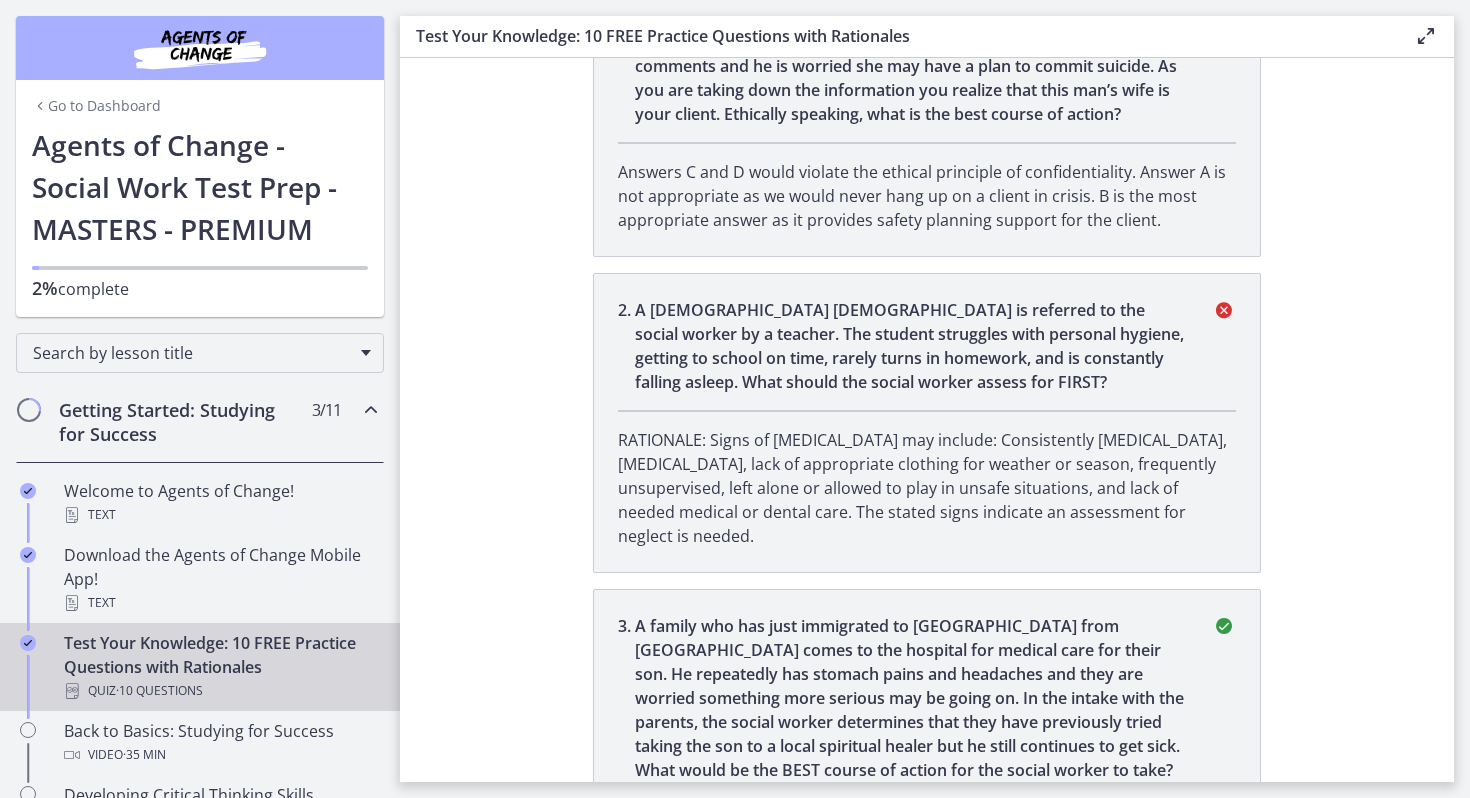 scroll, scrollTop: 0, scrollLeft: 0, axis: both 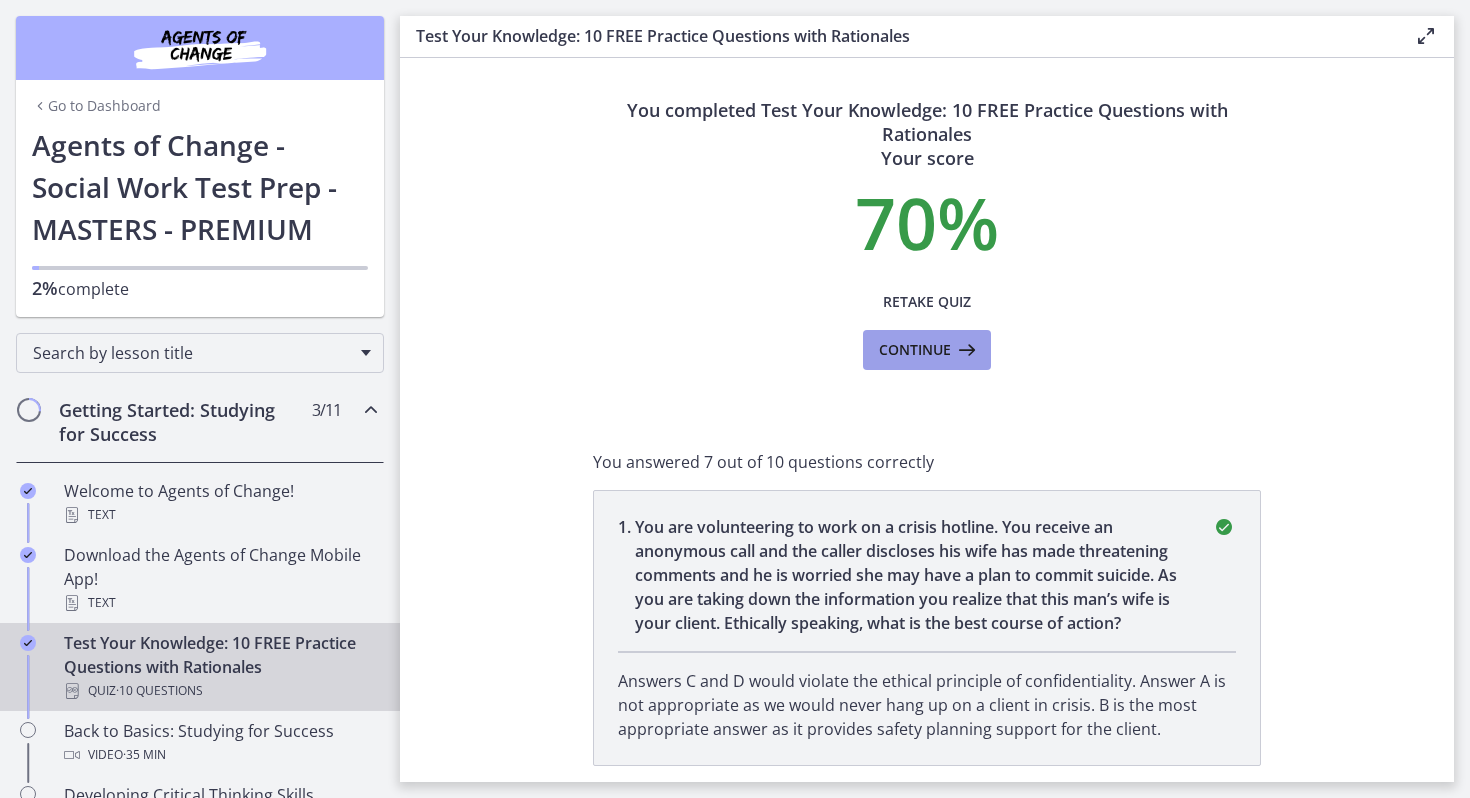 click on "Continue" at bounding box center (927, 350) 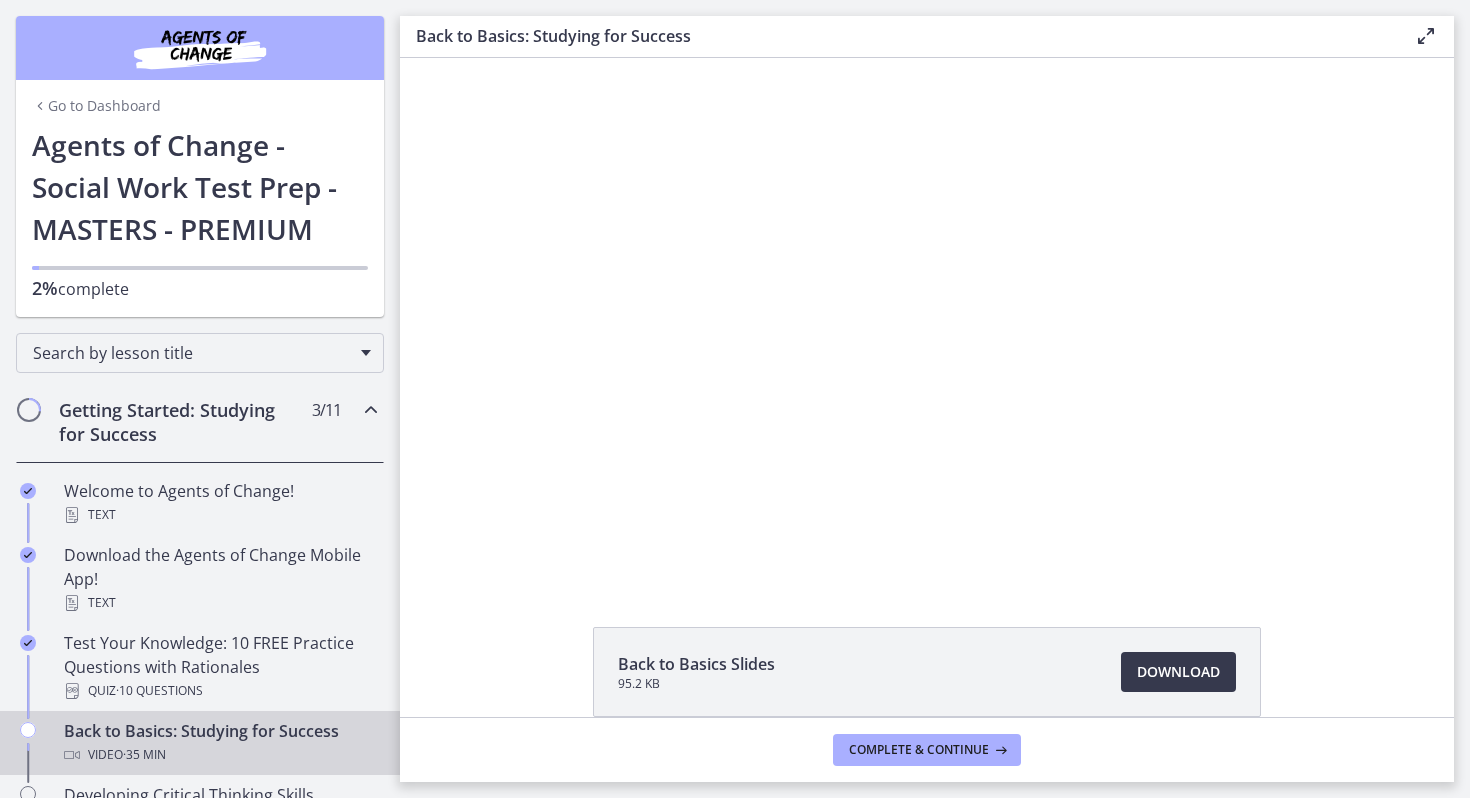 scroll, scrollTop: 0, scrollLeft: 0, axis: both 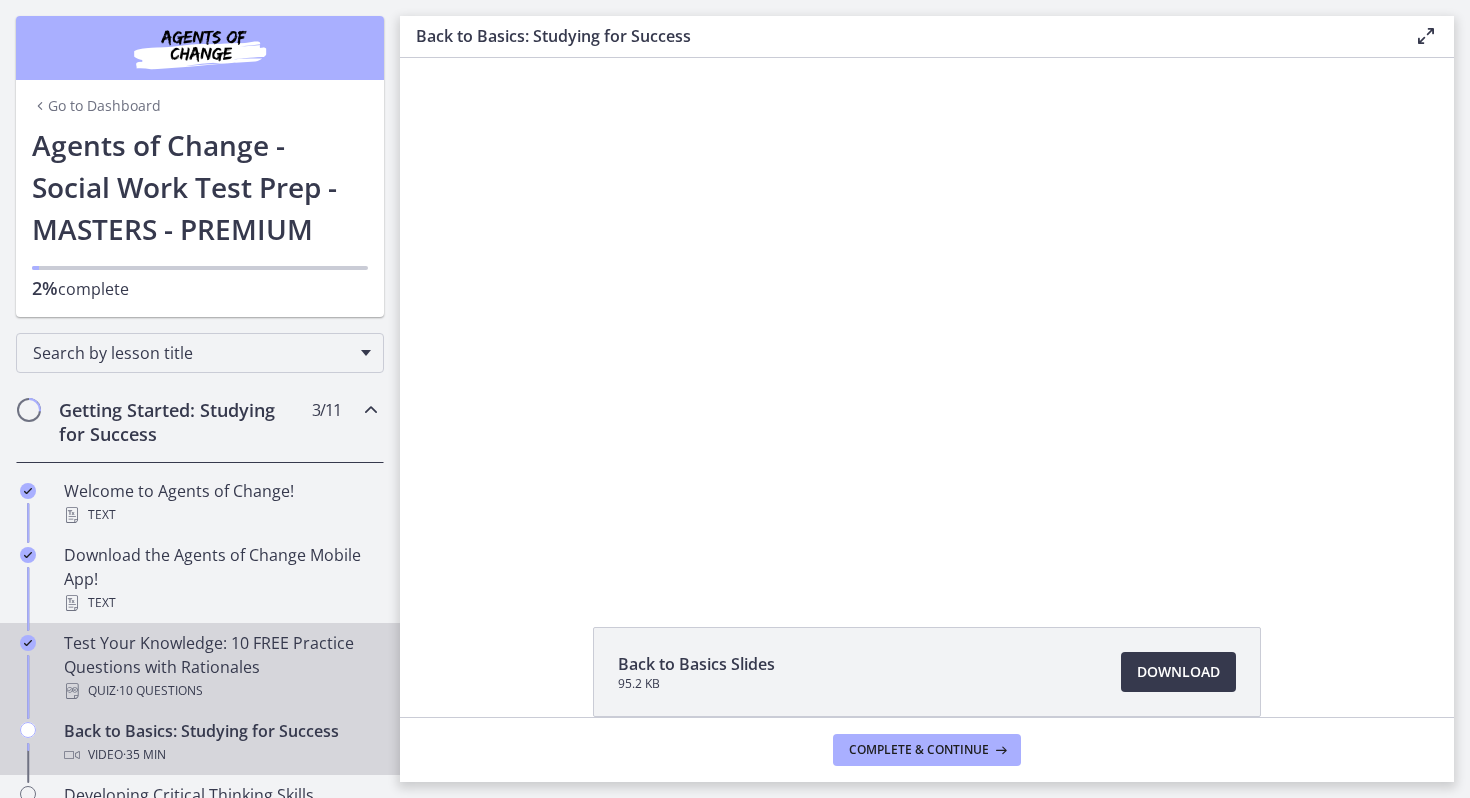 click on "Test Your Knowledge: 10 FREE Practice Questions with Rationales
Quiz
·  10 Questions" at bounding box center (220, 667) 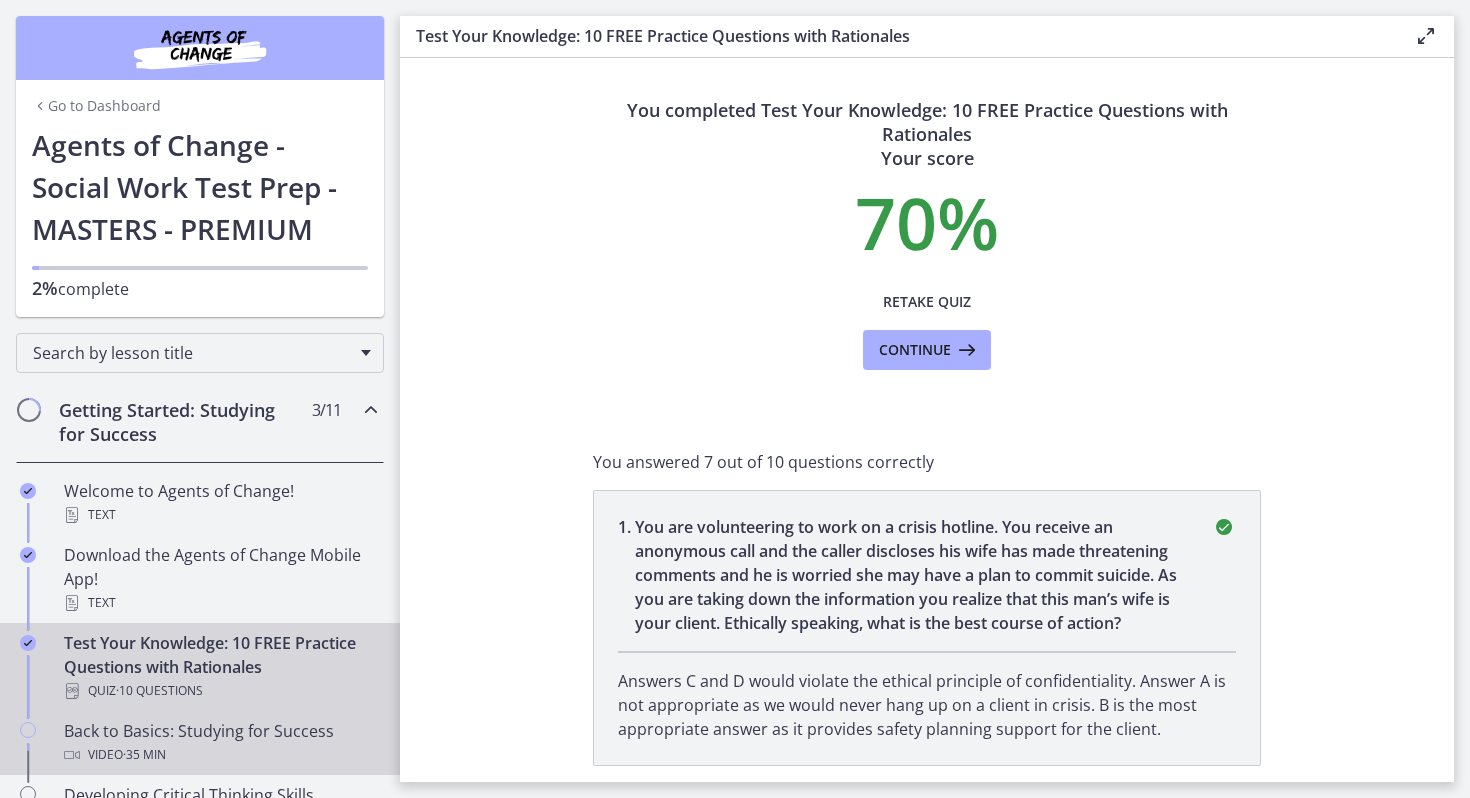 click on "Back to Basics: Studying for Success
Video
·  35 min" at bounding box center (220, 743) 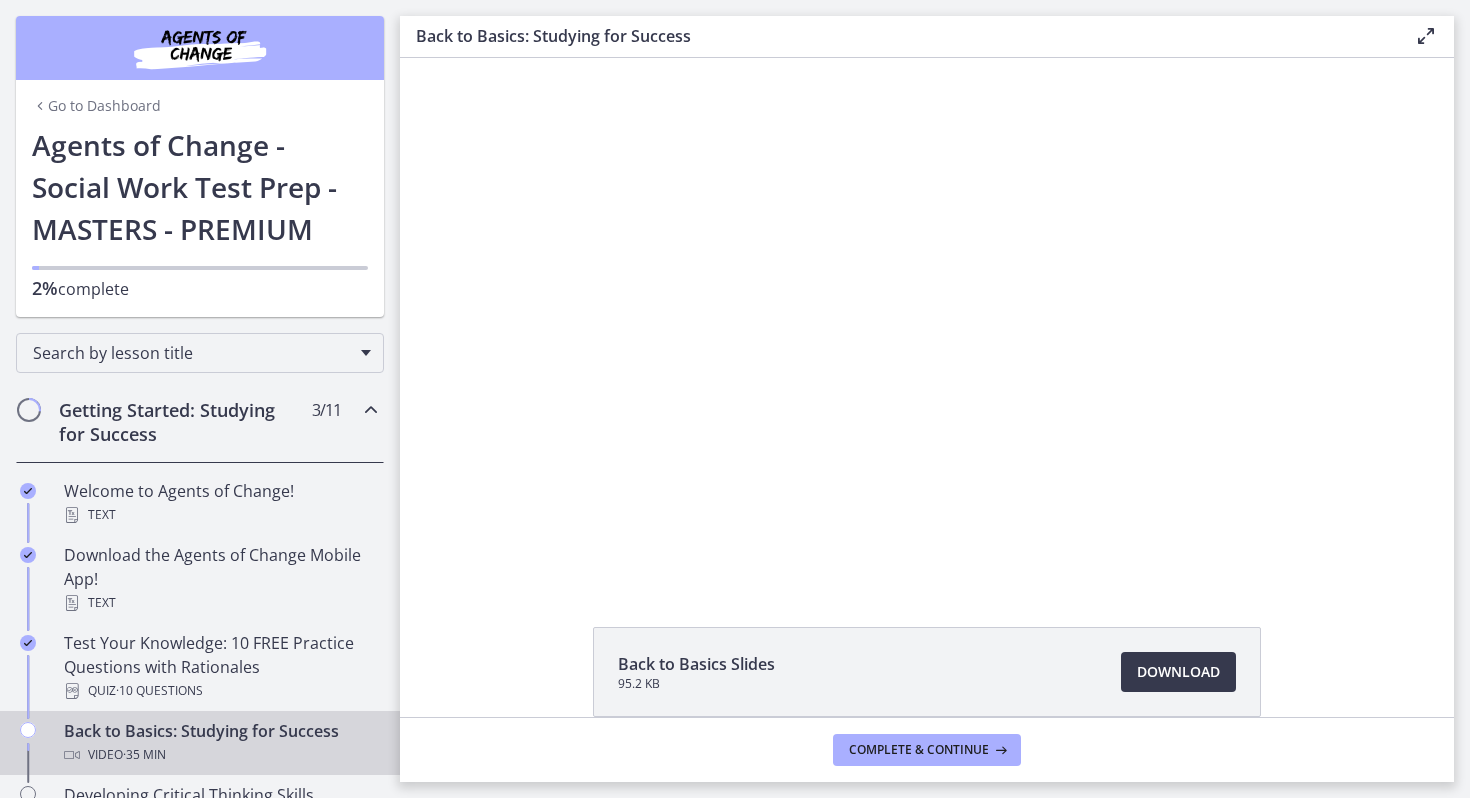 scroll, scrollTop: 0, scrollLeft: 0, axis: both 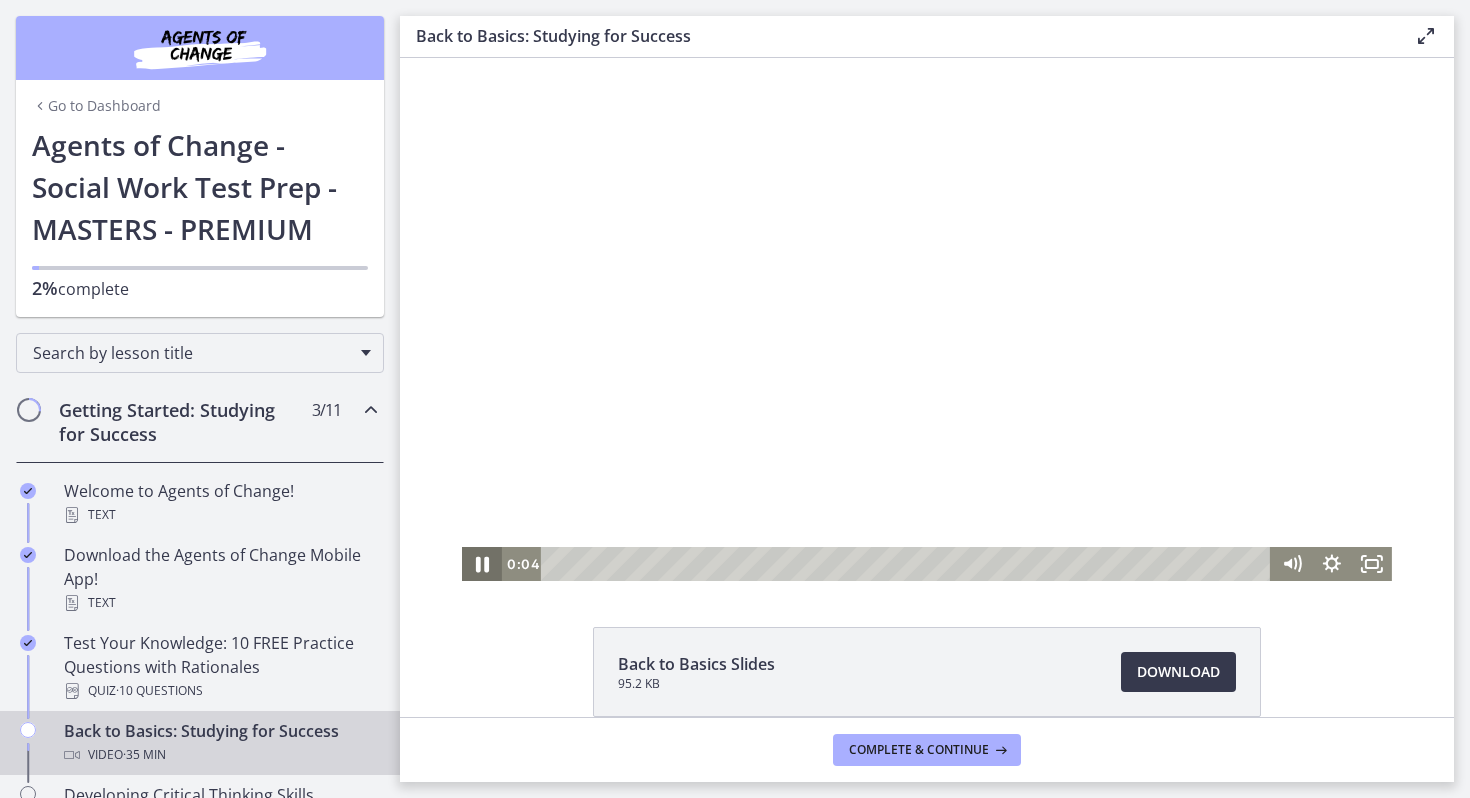 click 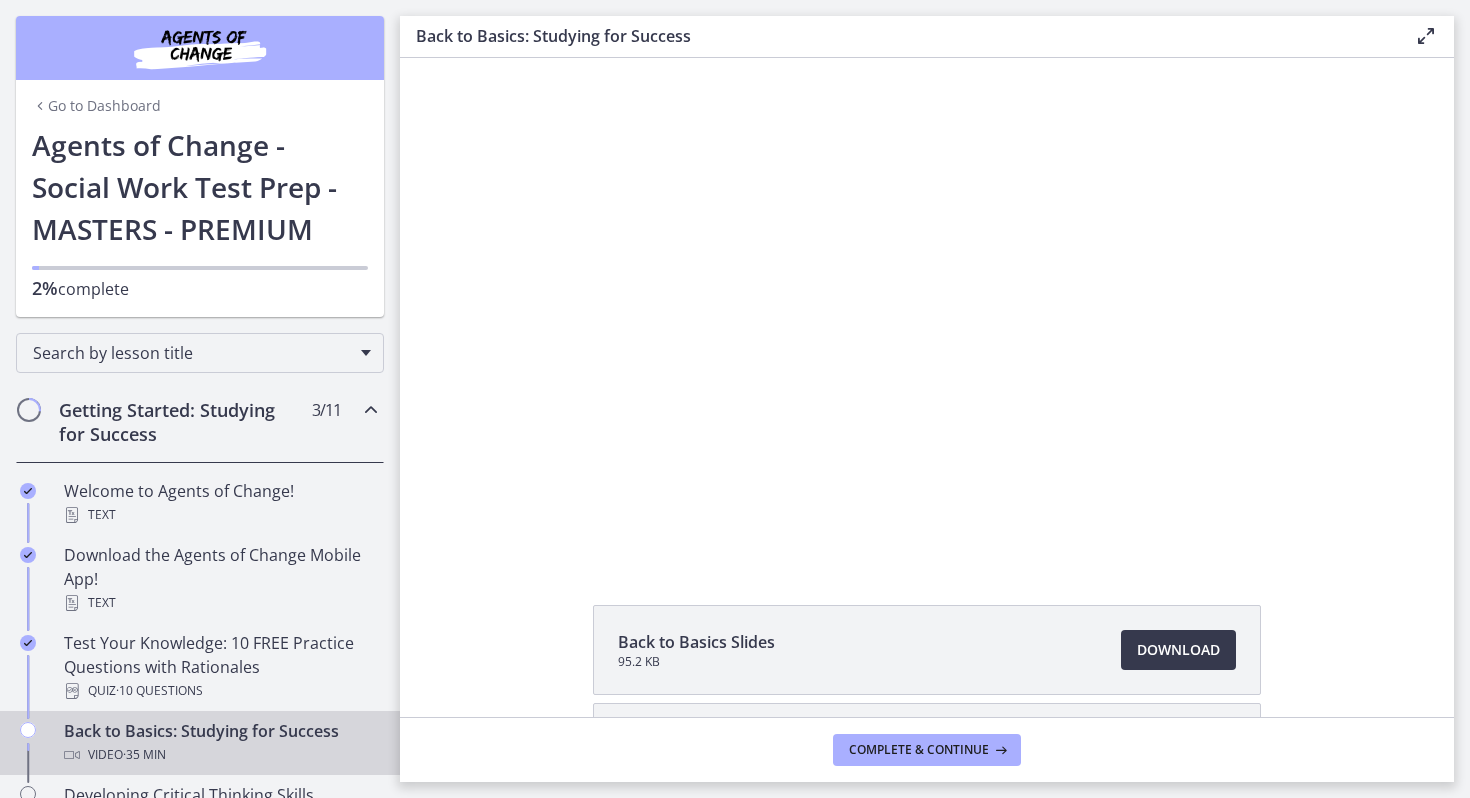 scroll, scrollTop: 194, scrollLeft: 0, axis: vertical 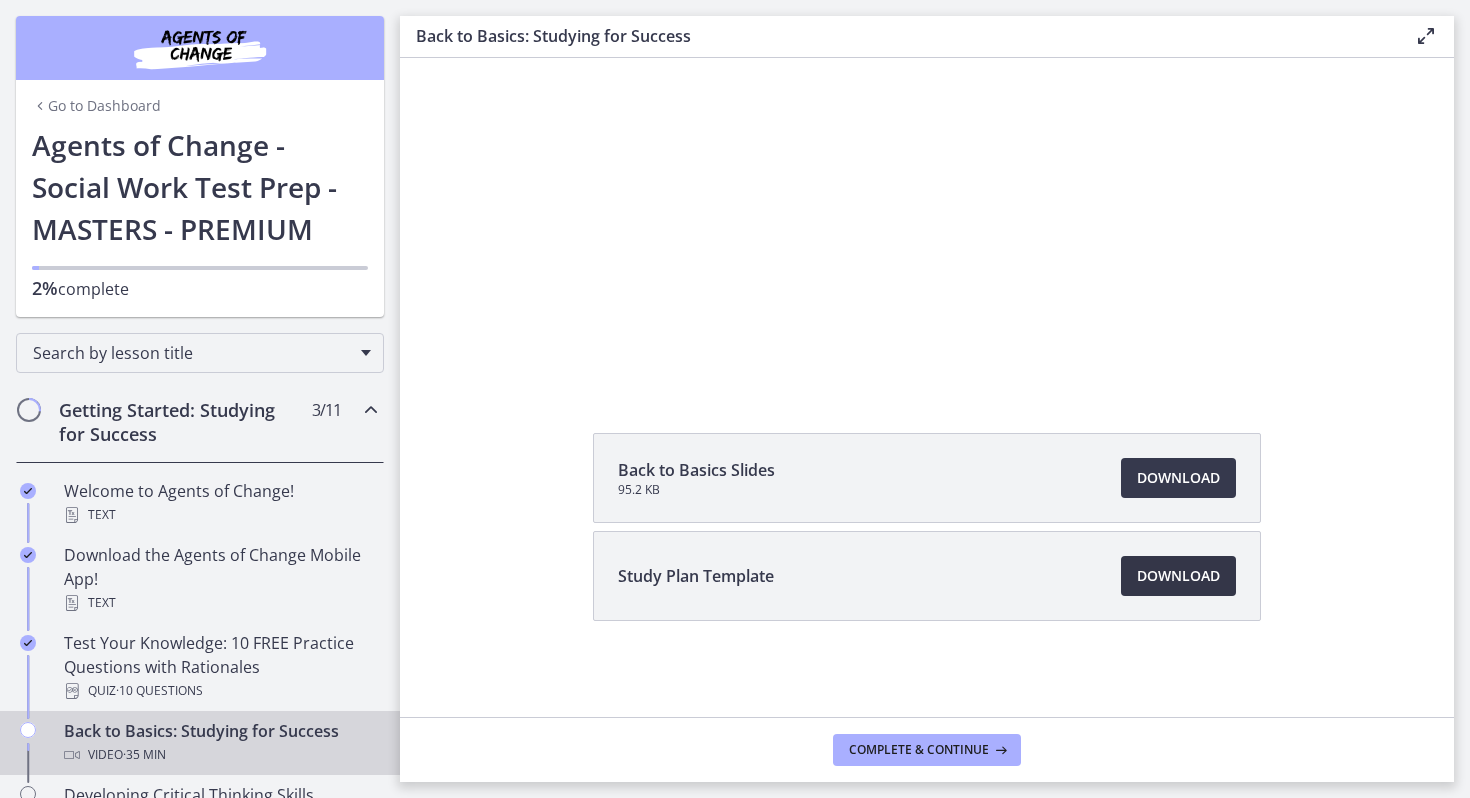 click on "Download
Opens in a new window" at bounding box center [1178, 576] 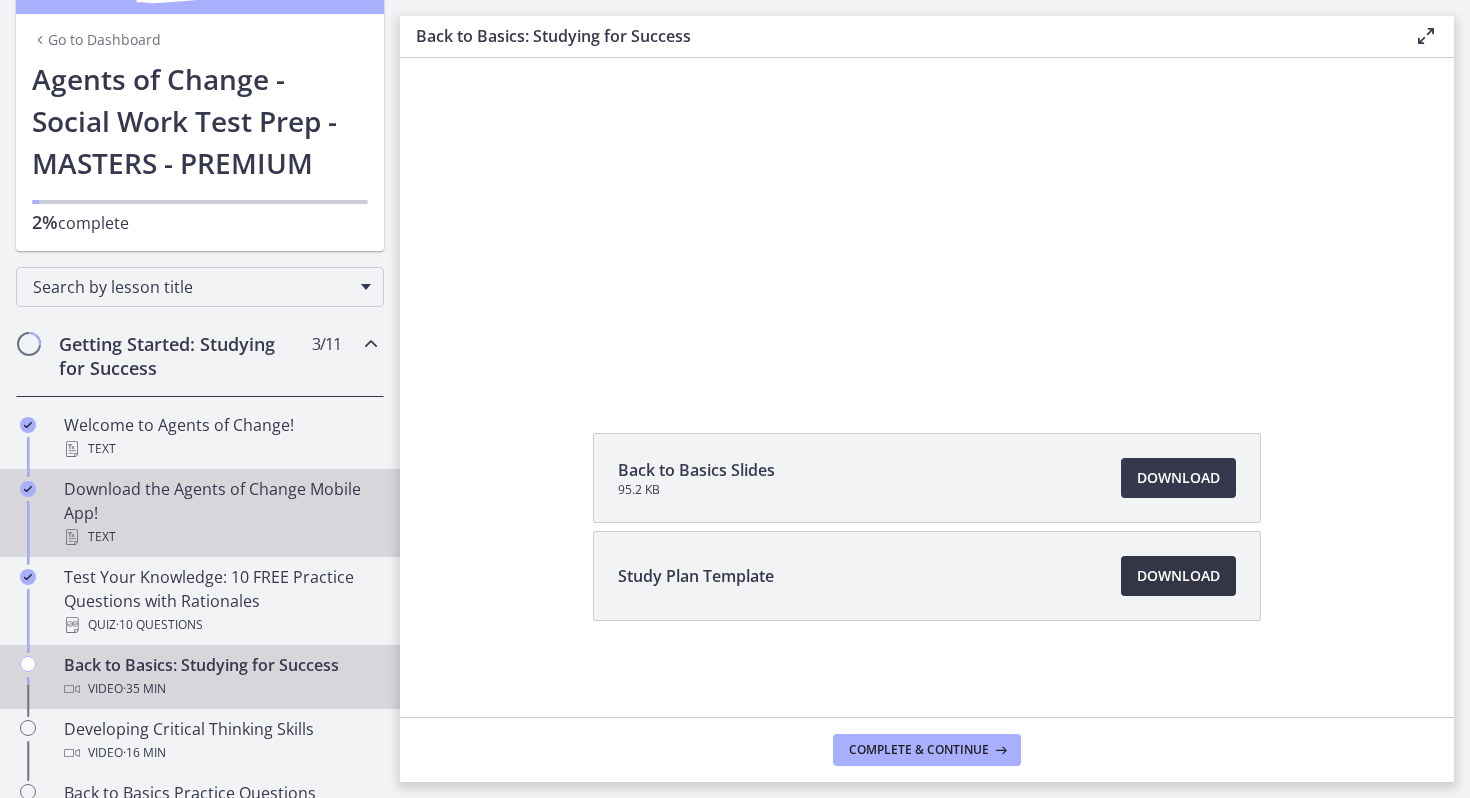 scroll, scrollTop: 103, scrollLeft: 0, axis: vertical 